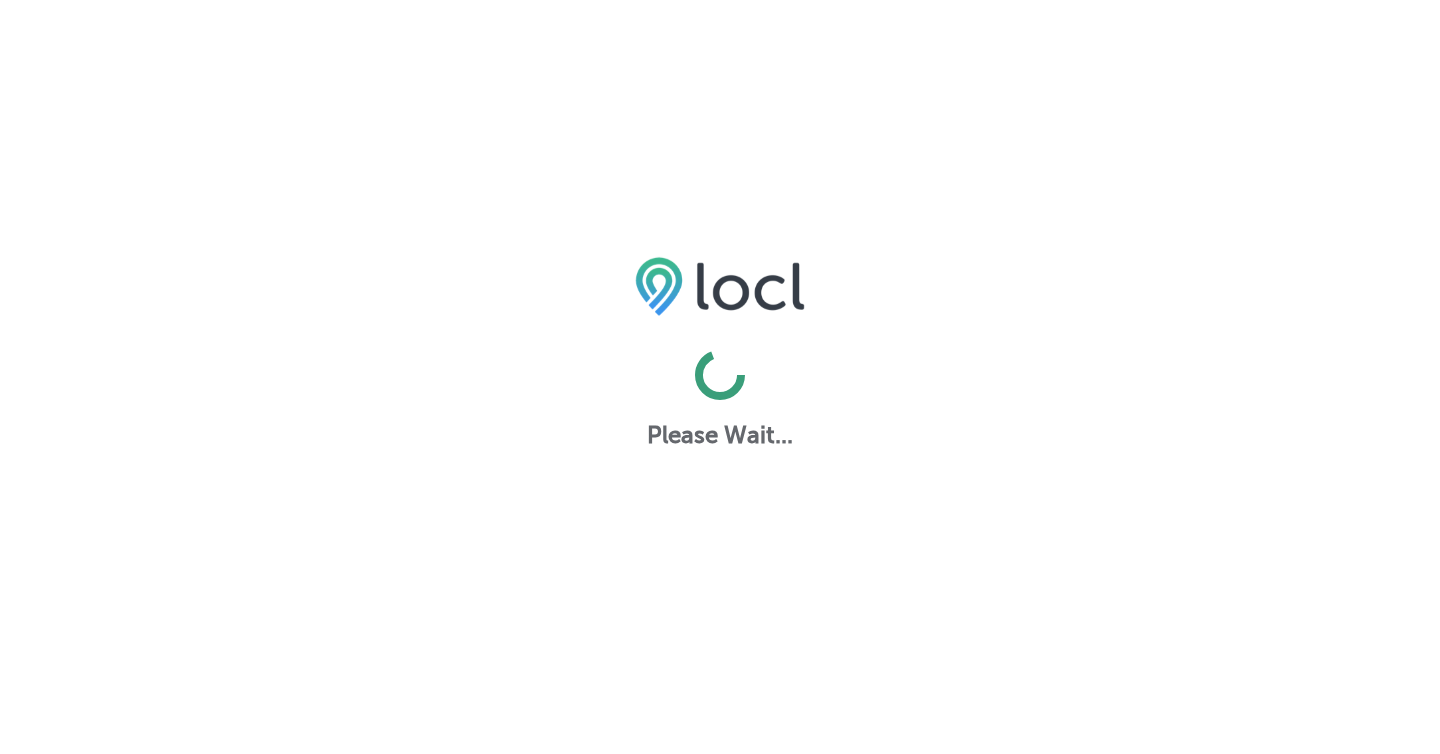 scroll, scrollTop: 0, scrollLeft: 0, axis: both 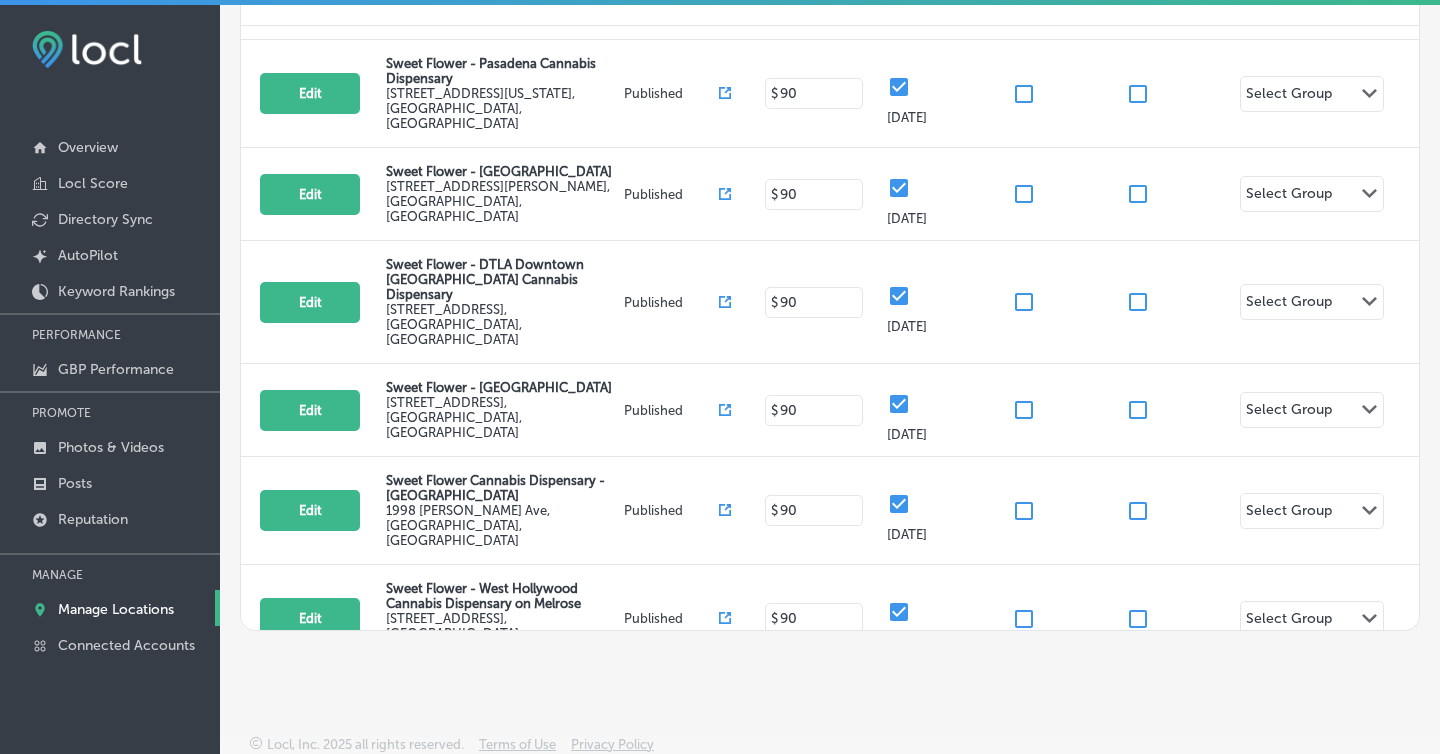 click at bounding box center (899, 719) 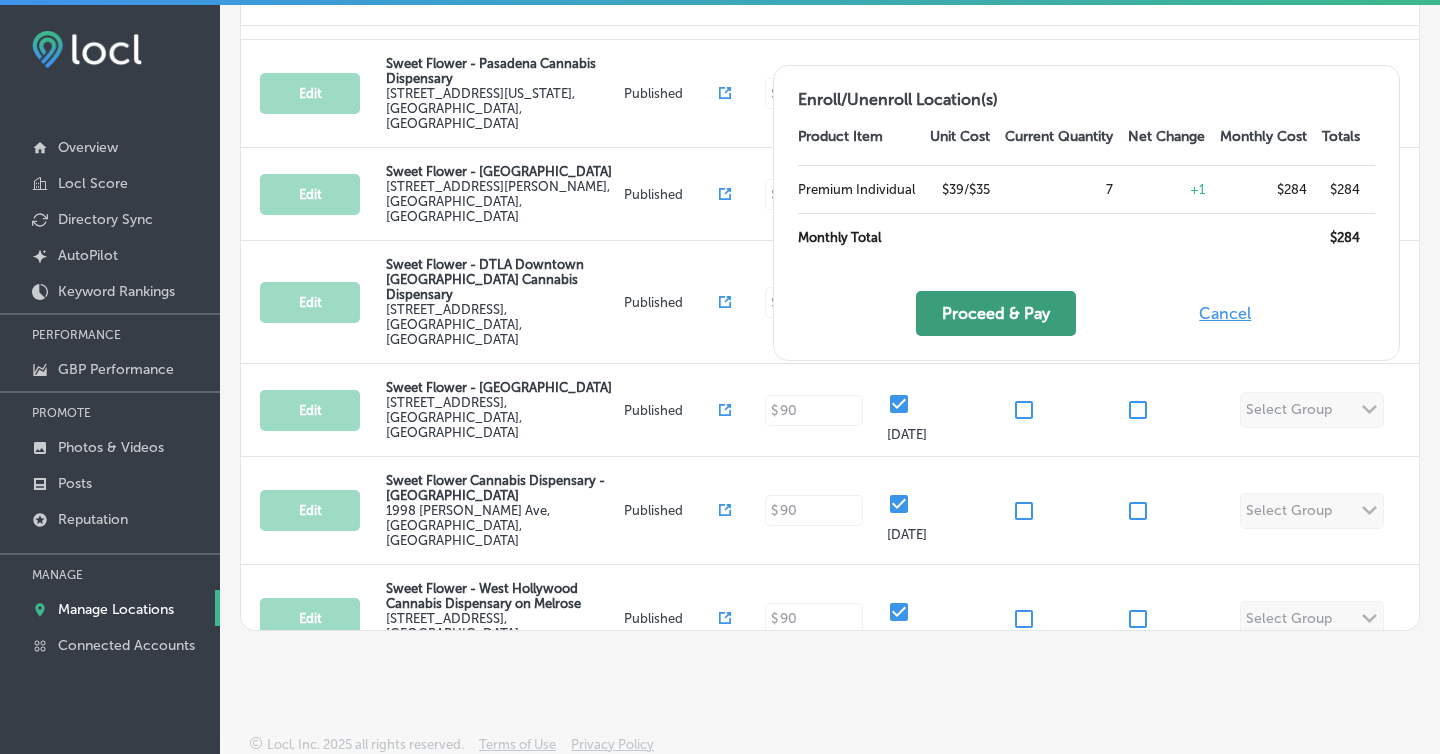click on "Proceed & Pay" at bounding box center (996, 313) 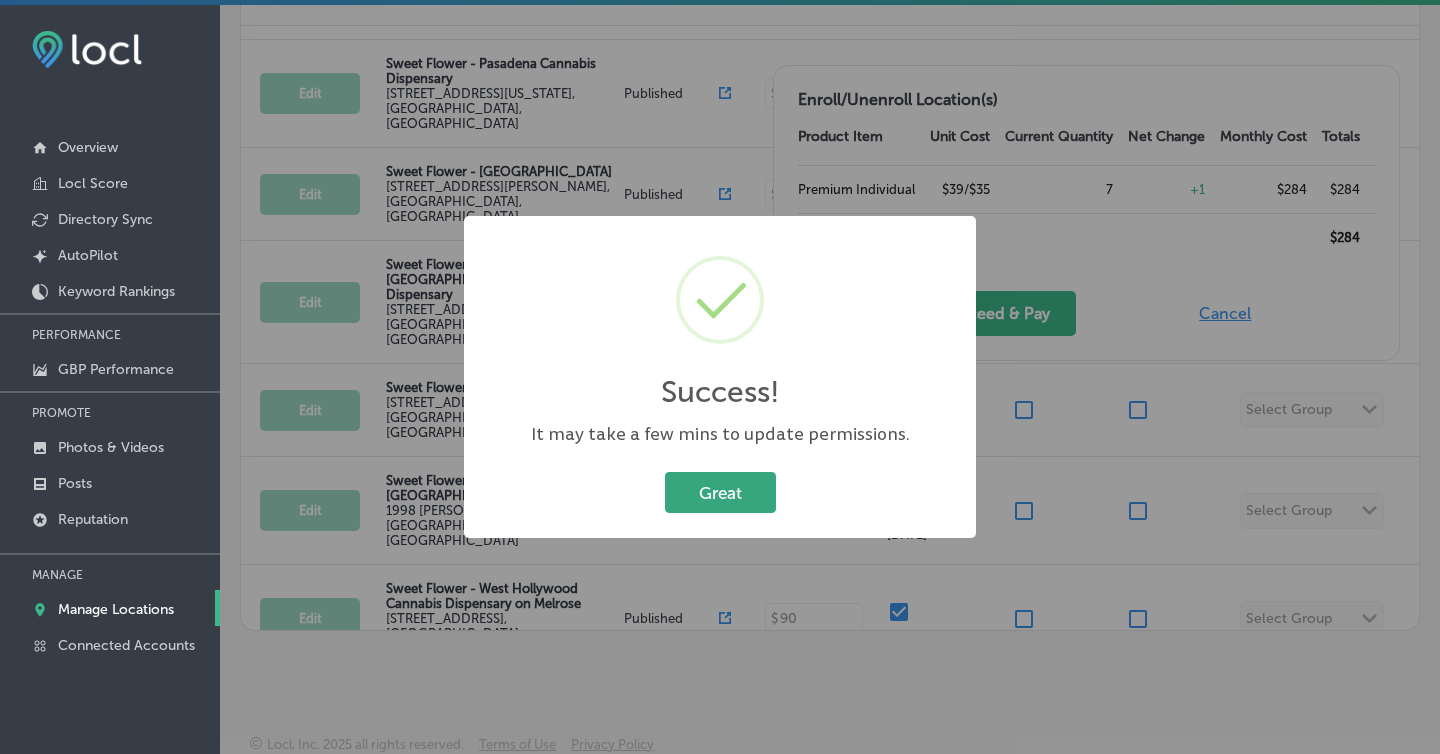 click on "Great" at bounding box center [720, 492] 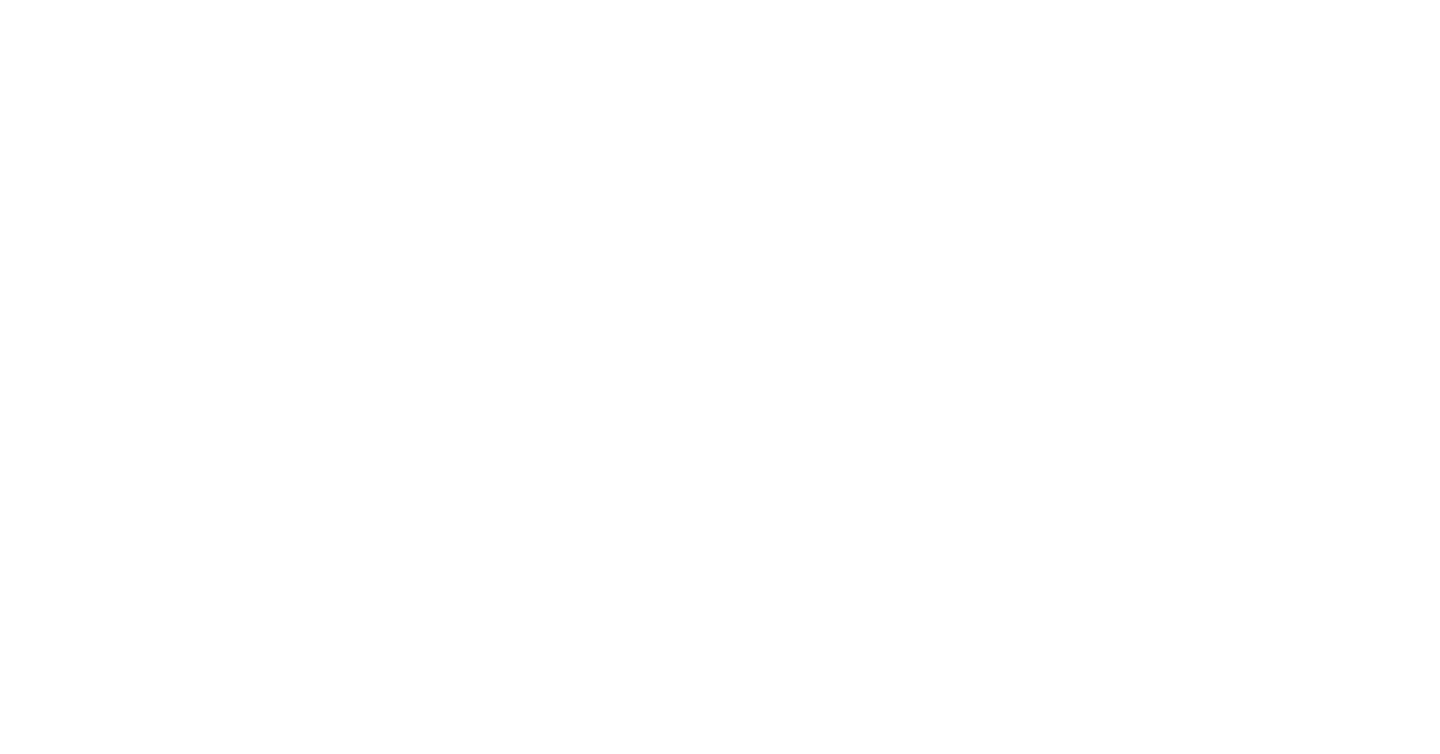 scroll, scrollTop: 0, scrollLeft: 0, axis: both 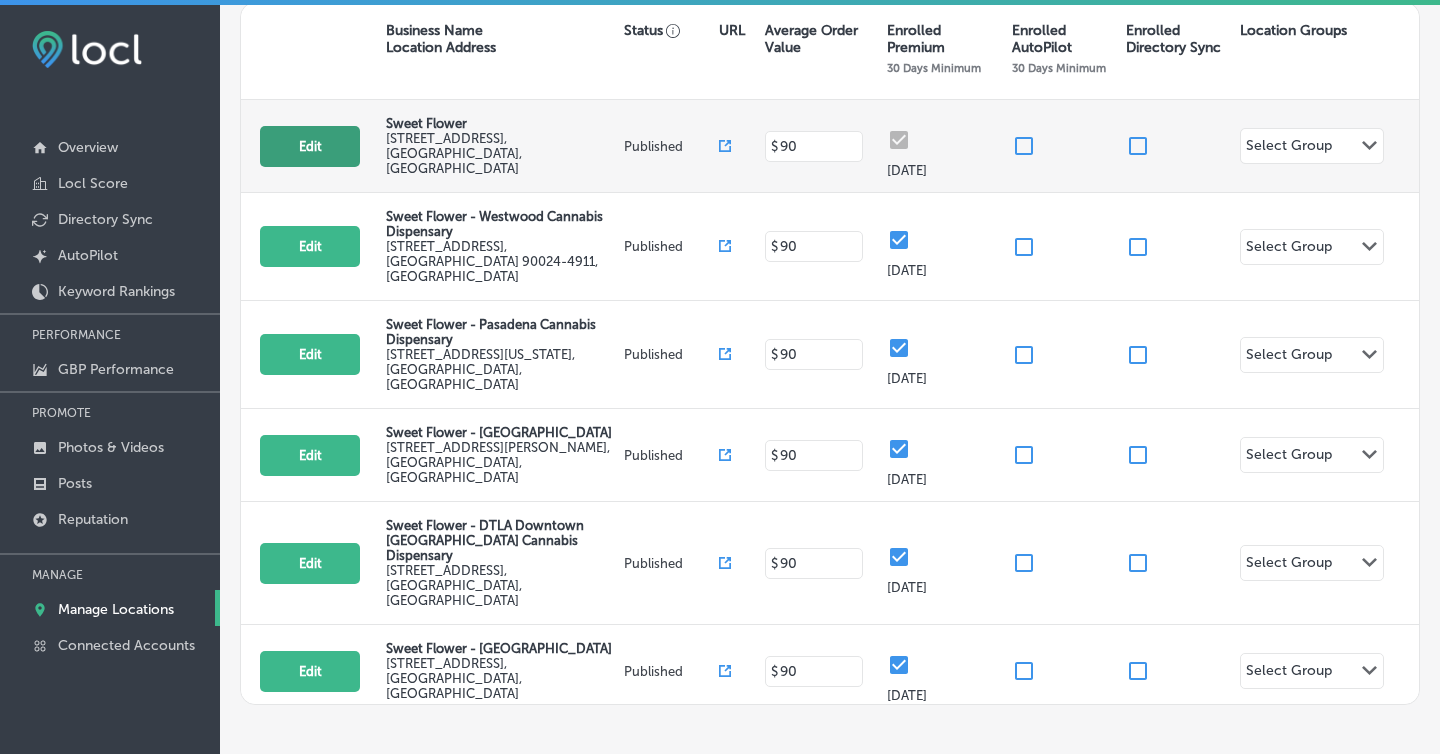 click on "Edit" at bounding box center (310, 146) 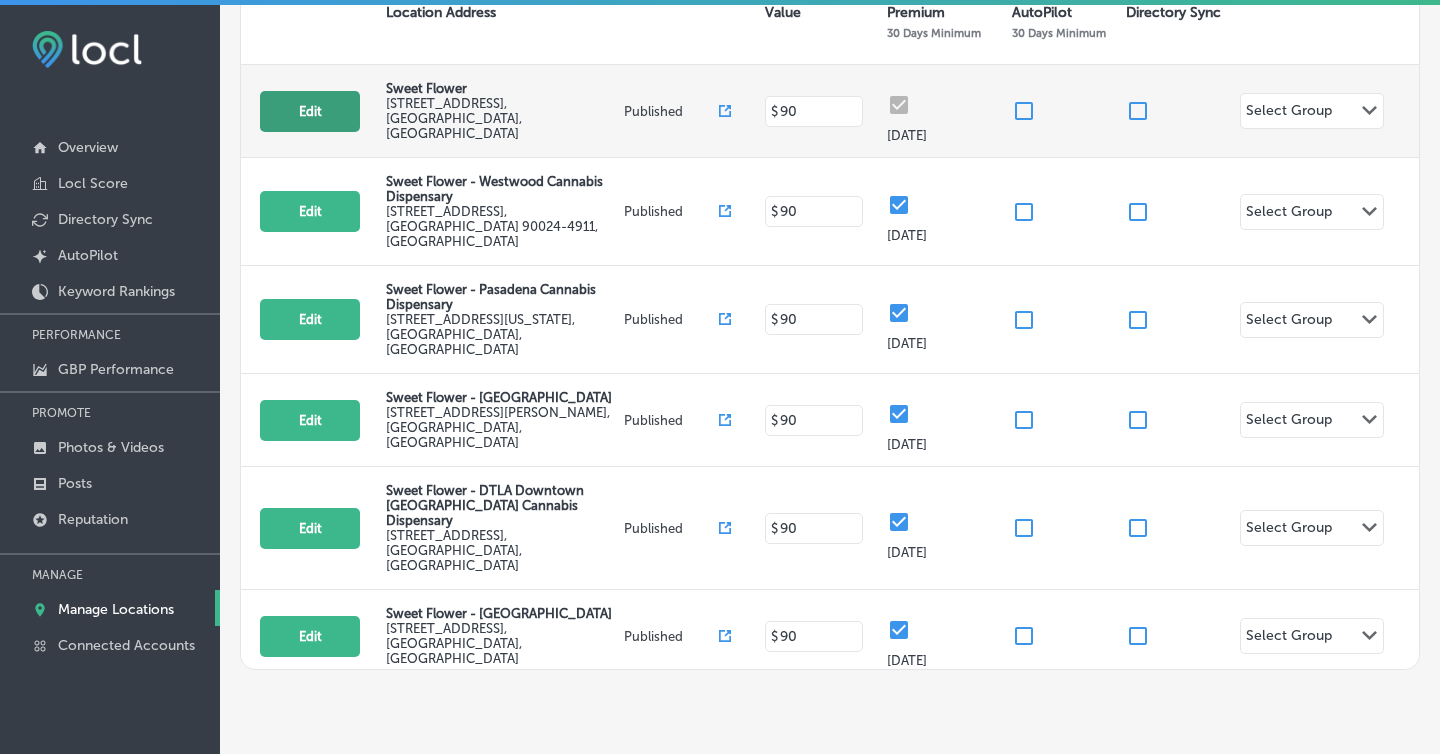 select on "US" 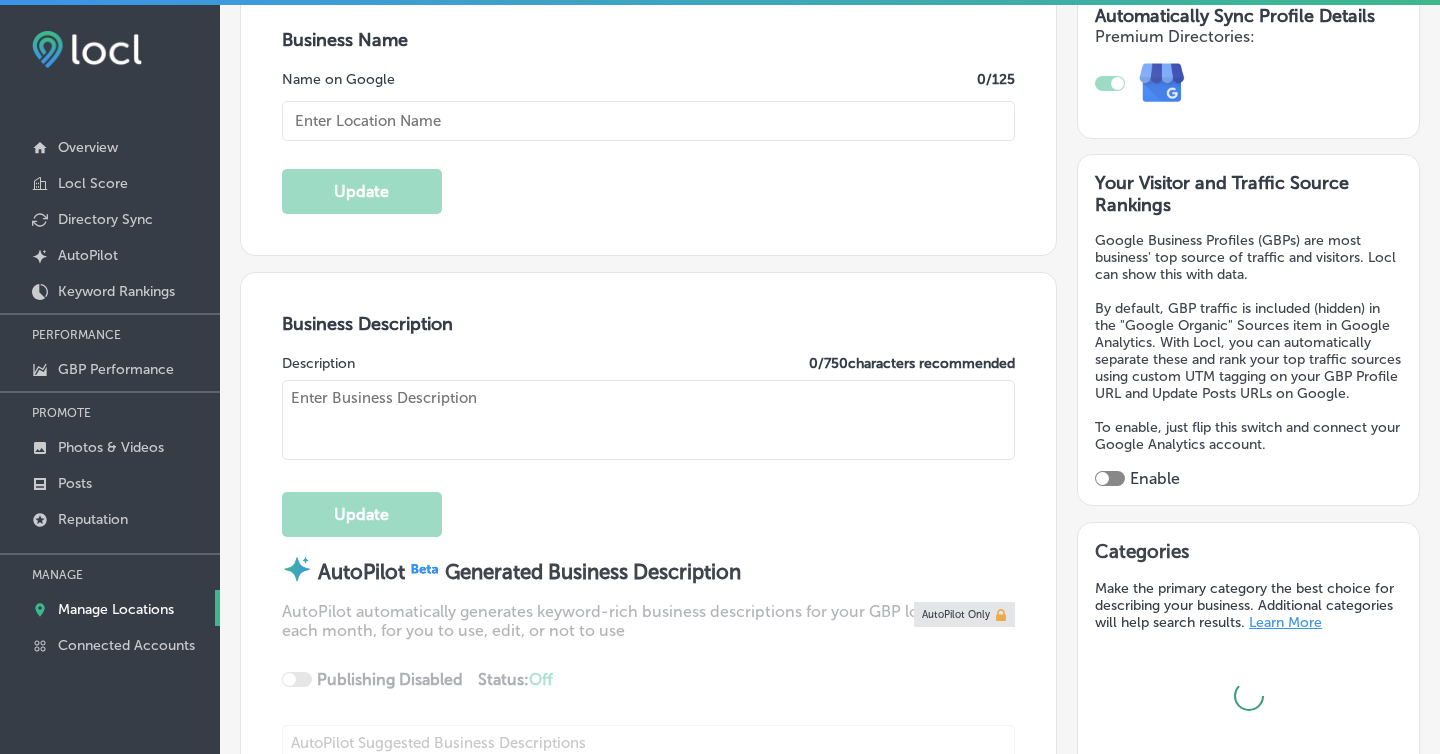 type on "Sweet Flower" 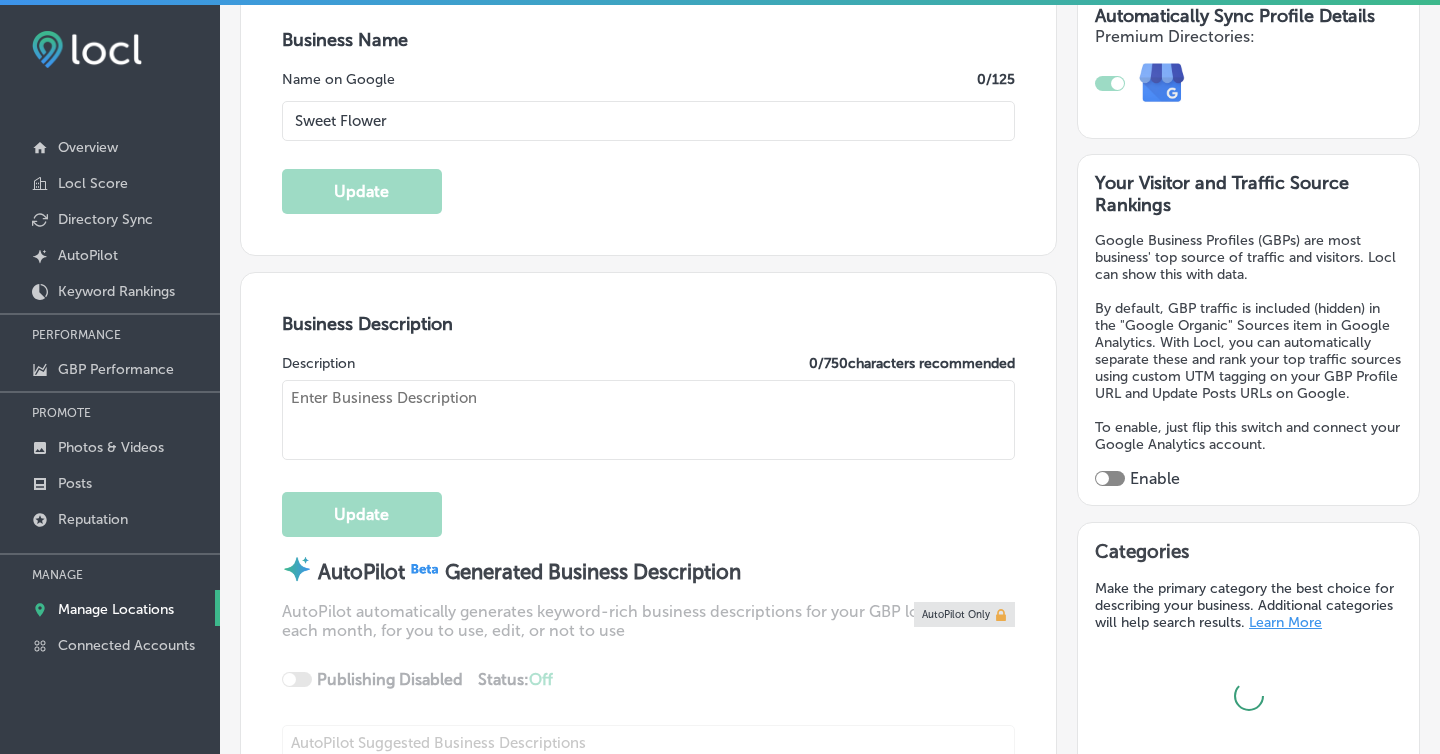 type on "[STREET_ADDRESS]" 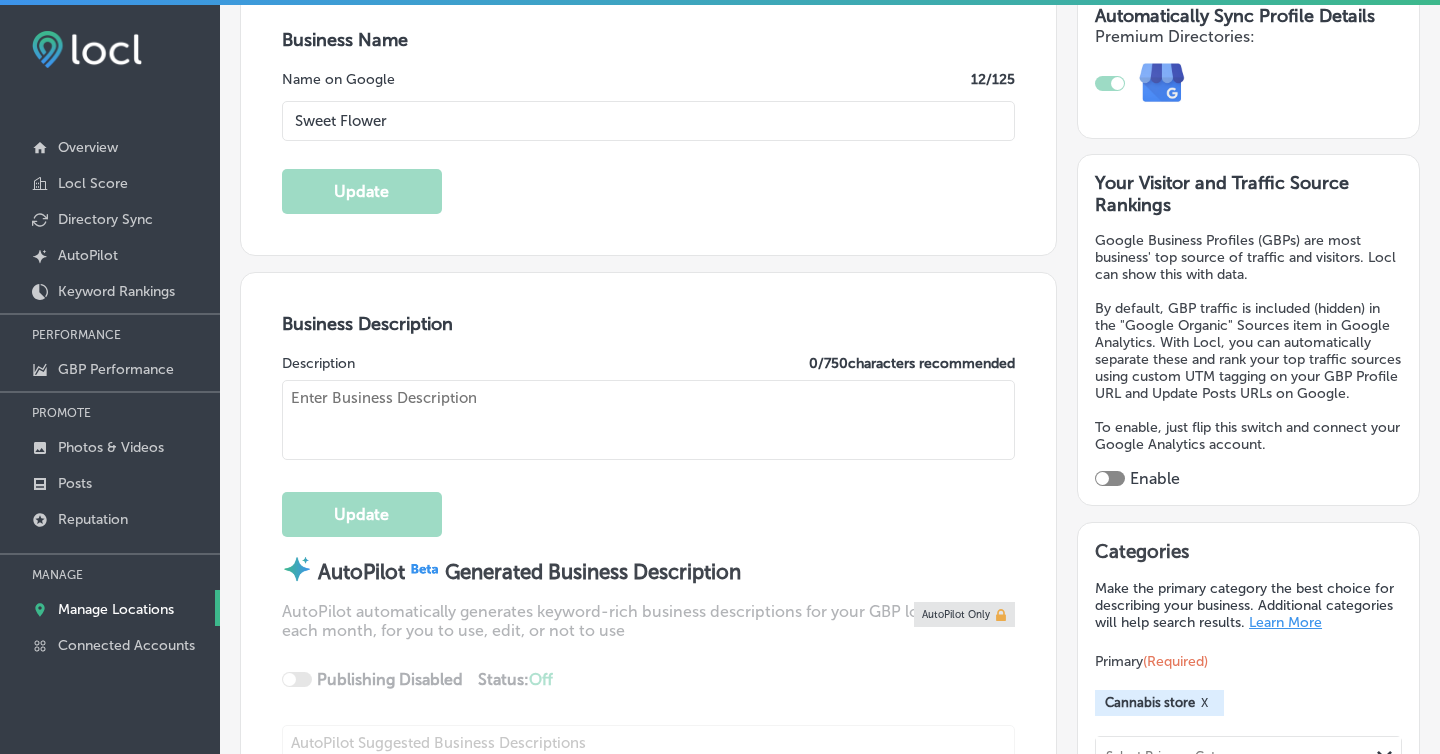 type on "https://sweetflower.com/stores/fresno" 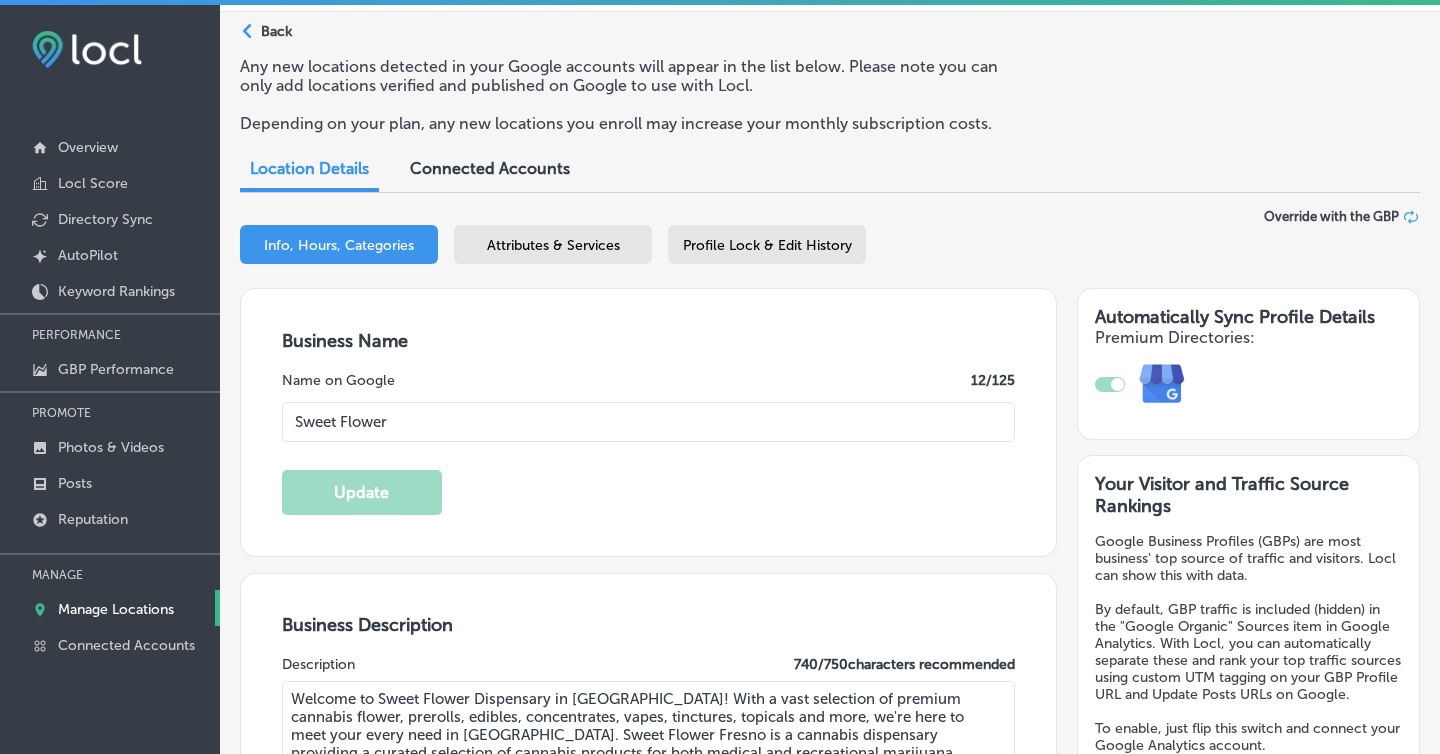 scroll, scrollTop: 0, scrollLeft: 0, axis: both 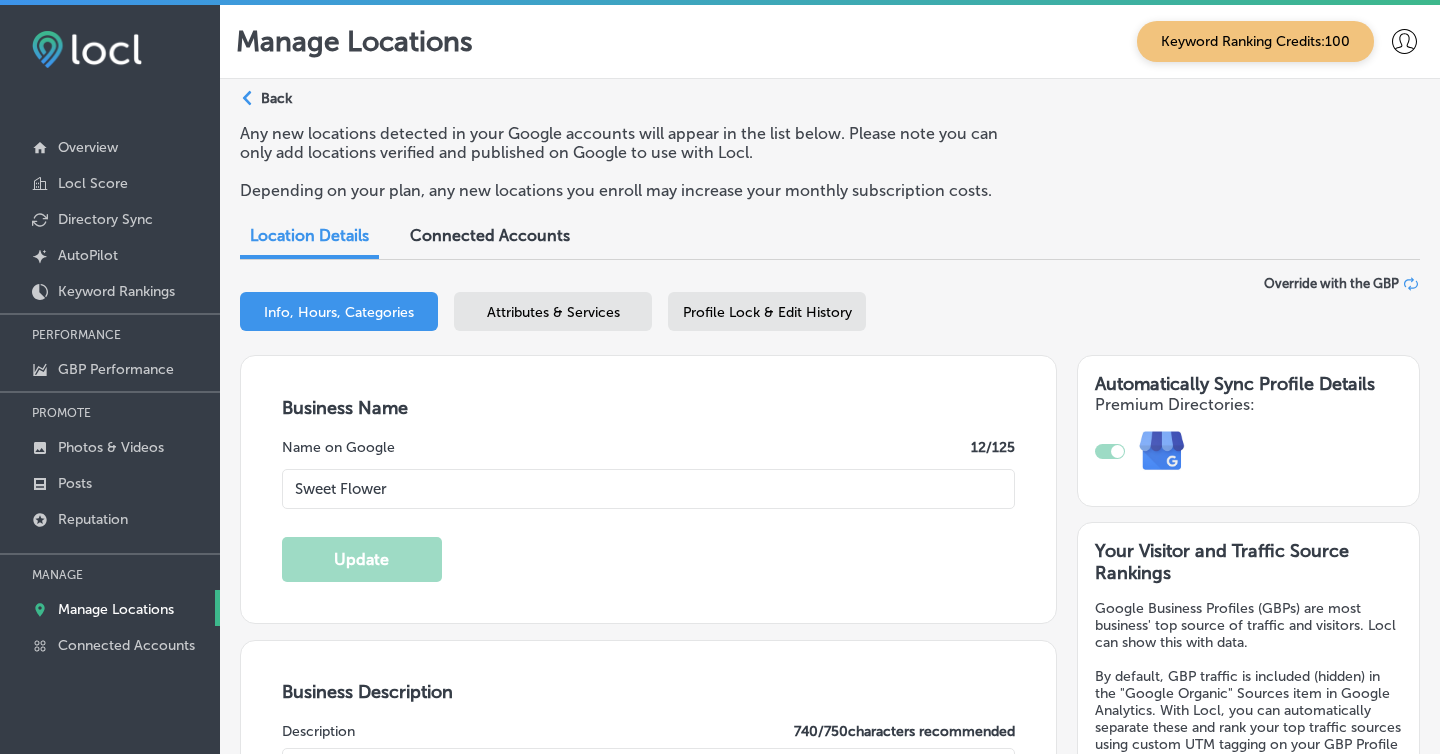 click on "Profile Lock & Edit History" at bounding box center (767, 312) 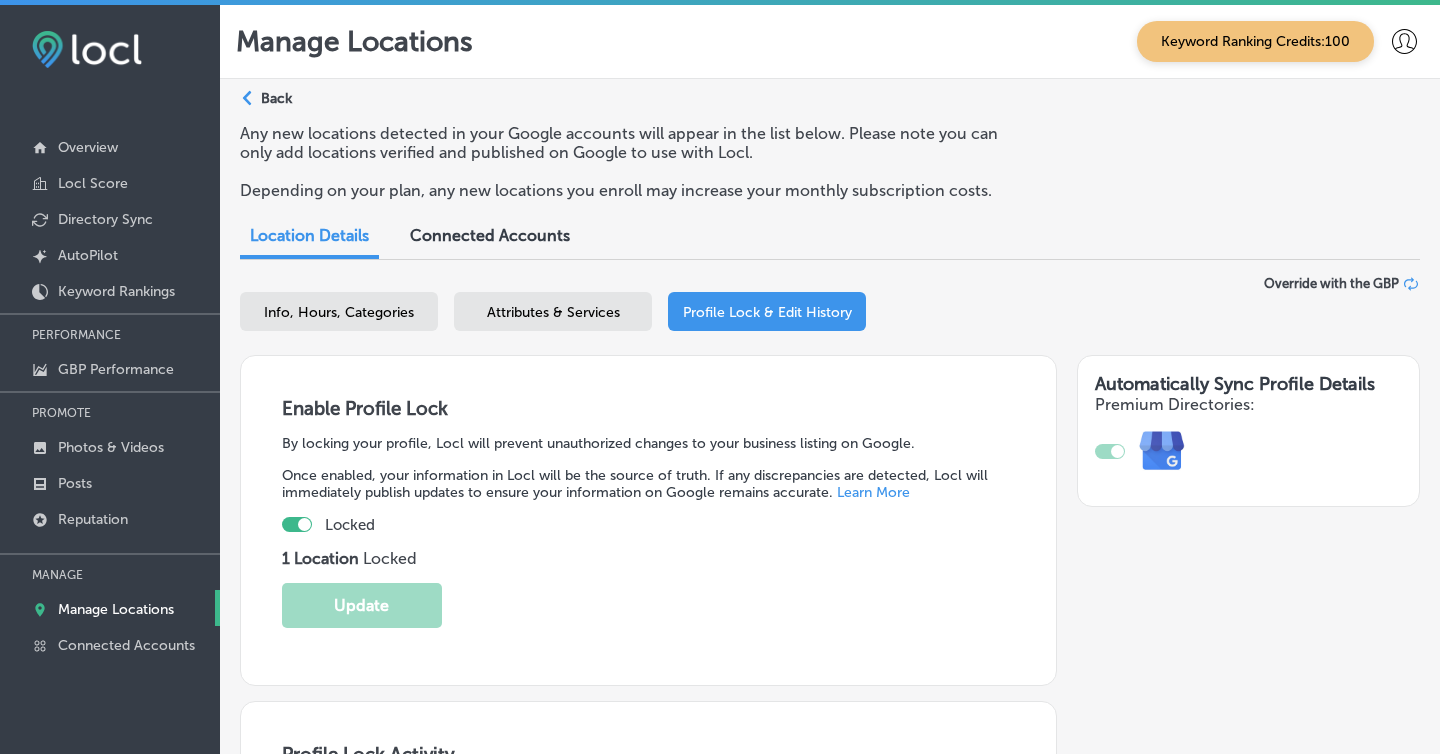 click at bounding box center [297, 524] 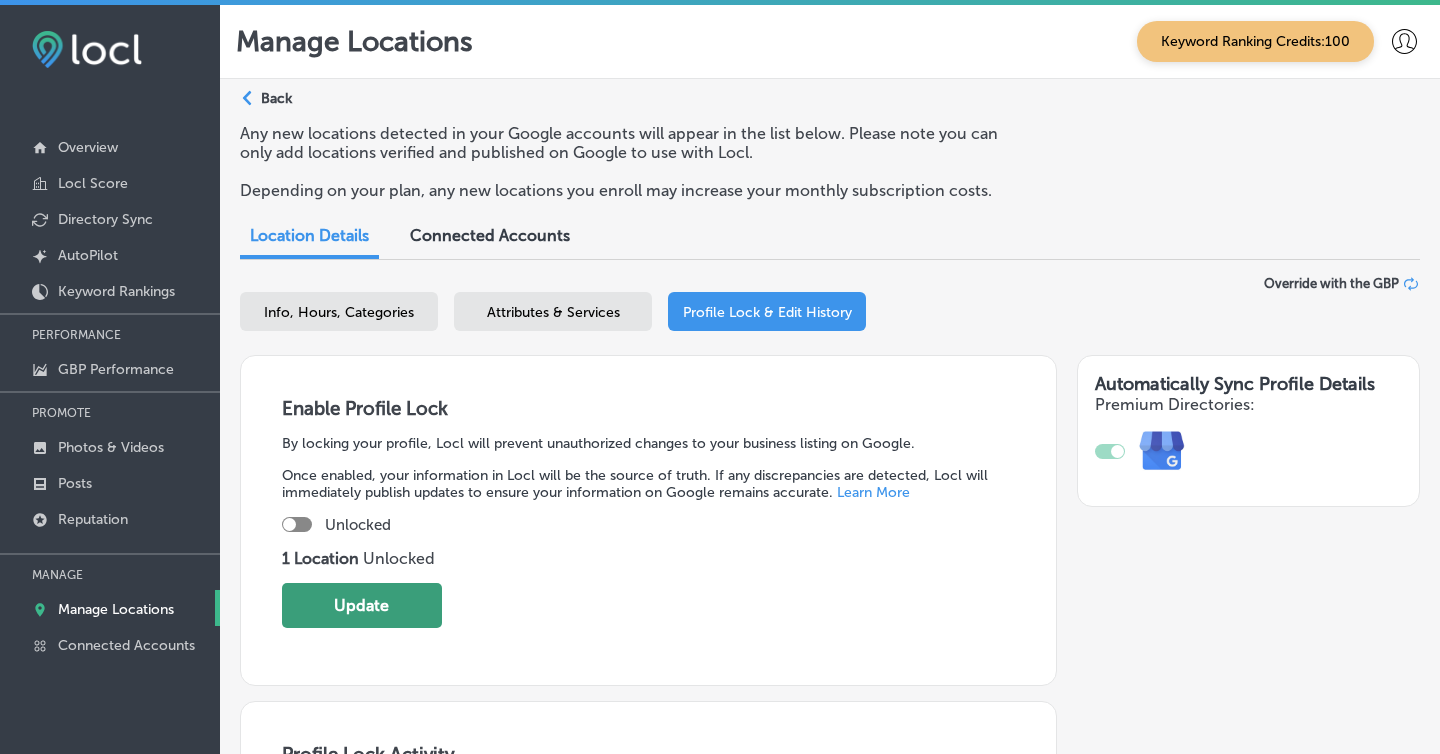 click on "Update" at bounding box center (362, 605) 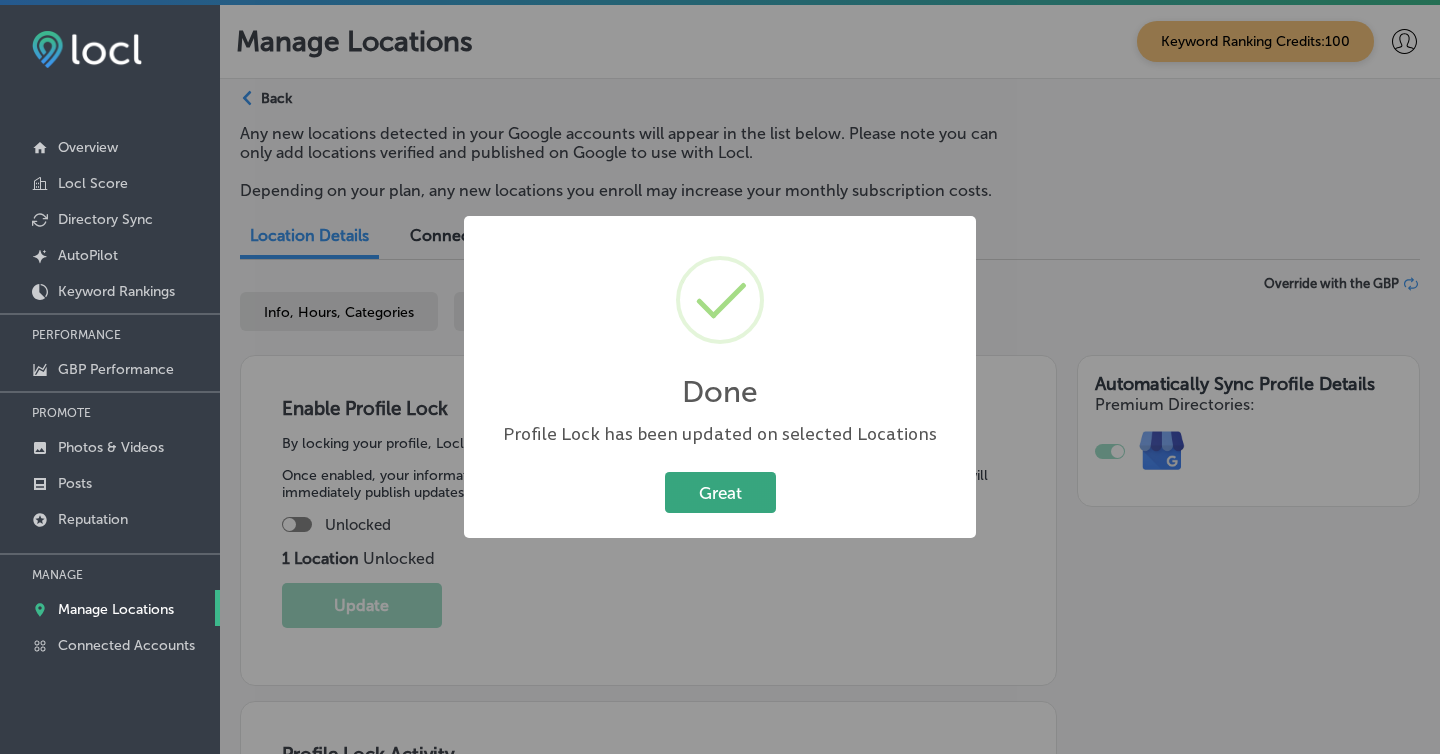click on "Great" at bounding box center (720, 492) 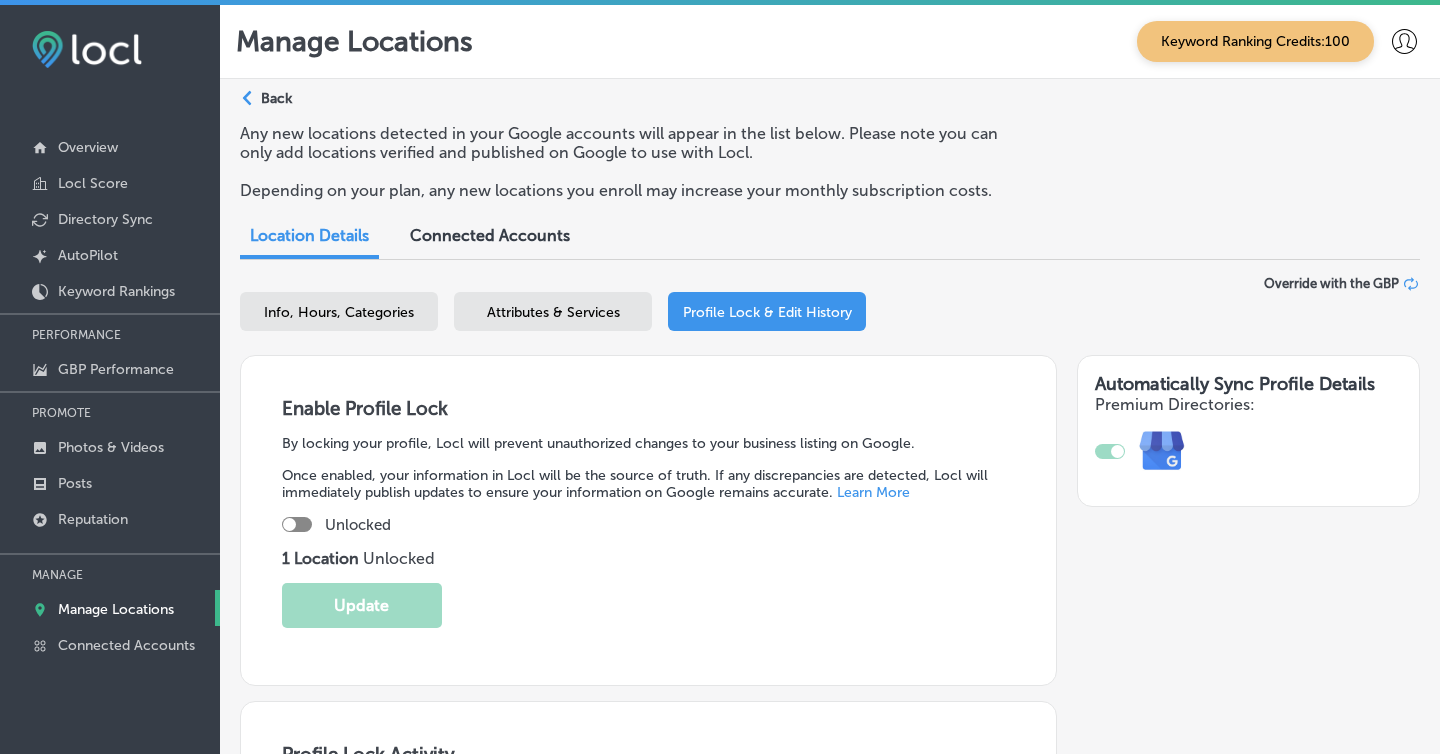click on "Info, Hours, Categories" at bounding box center [339, 312] 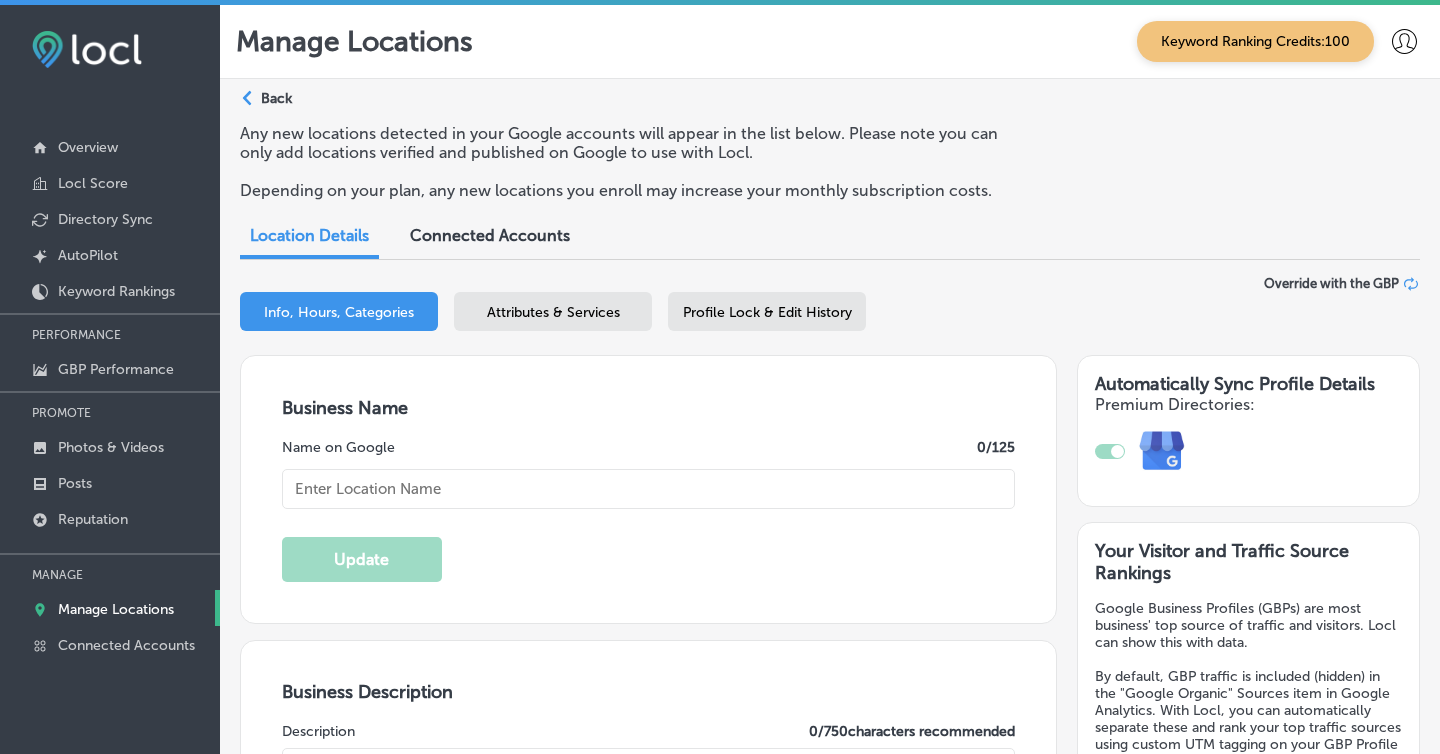 type on "[STREET_ADDRESS]" 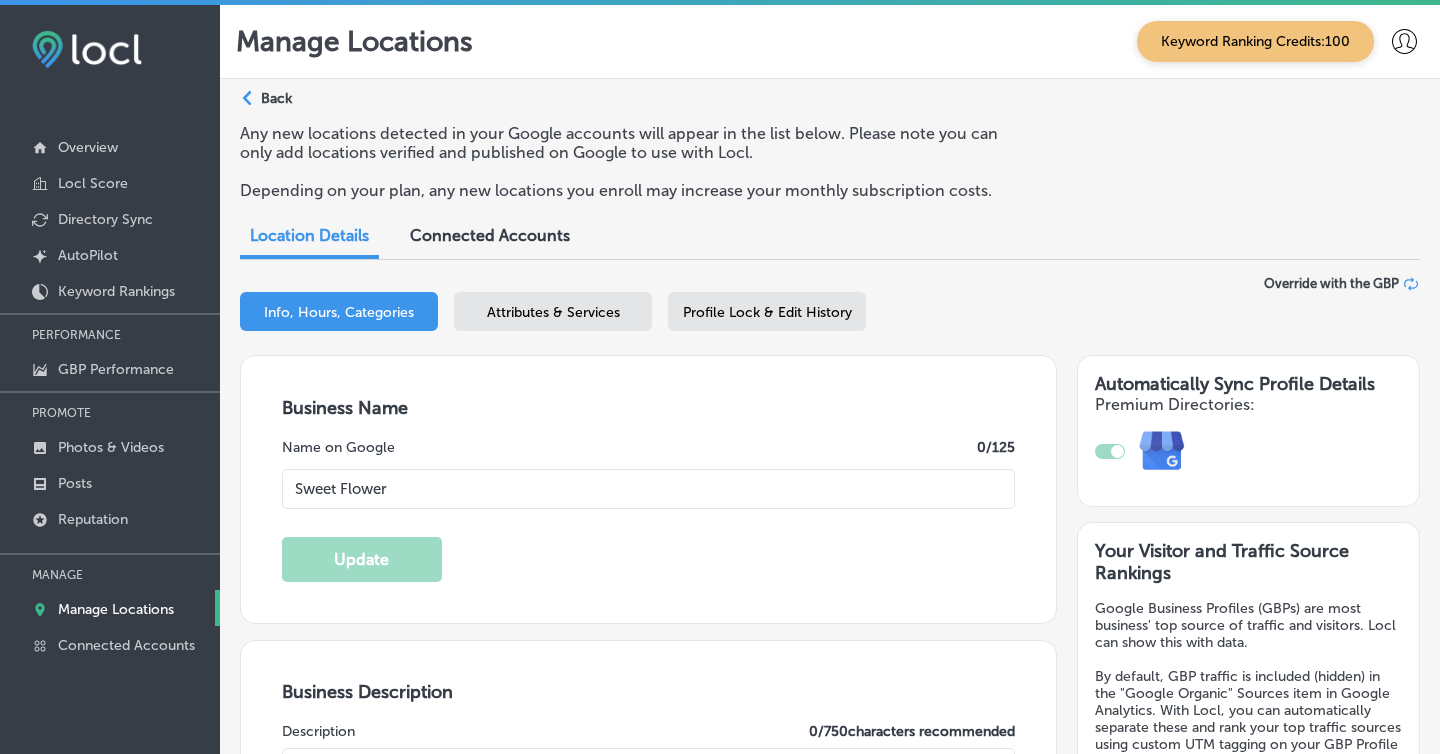 type on "https://sweetflower.com/stores/fresno" 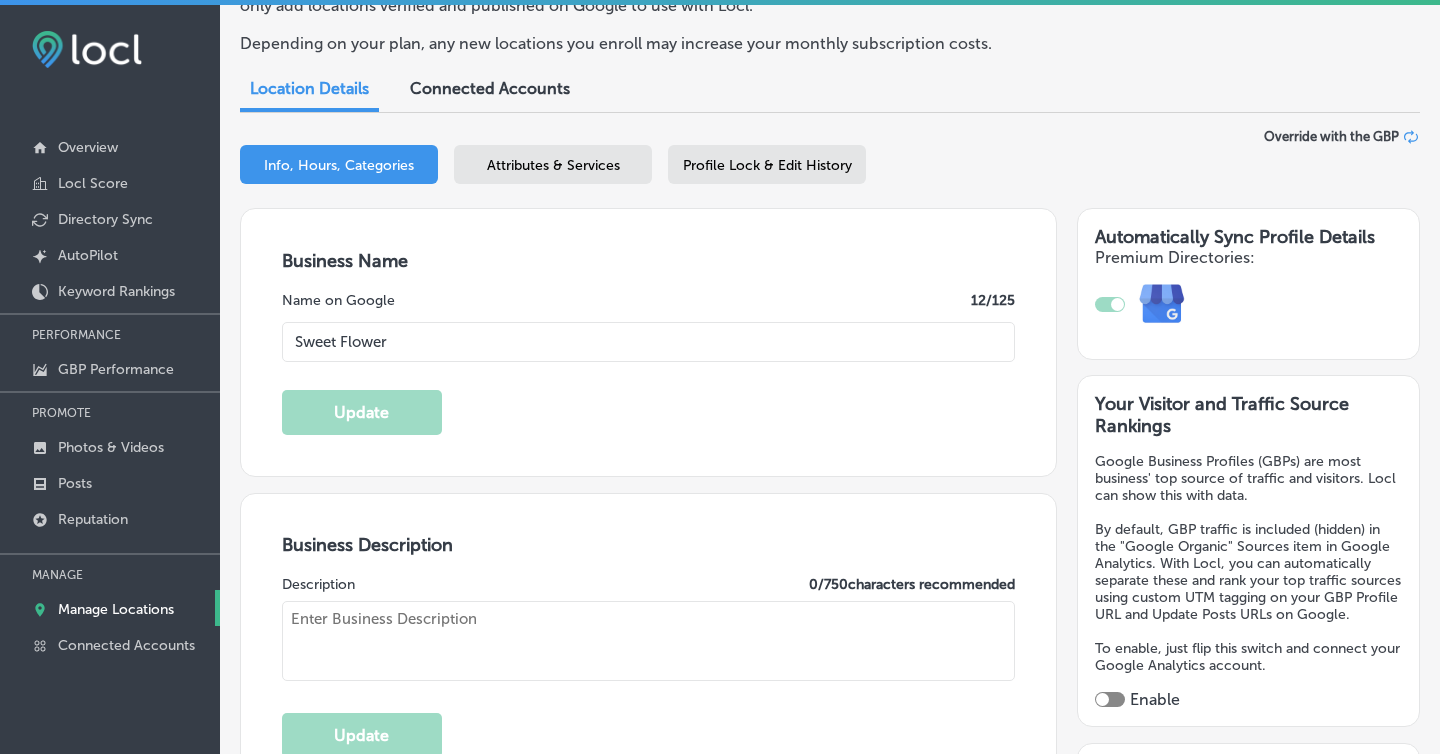 type on "+1 559 724 9534" 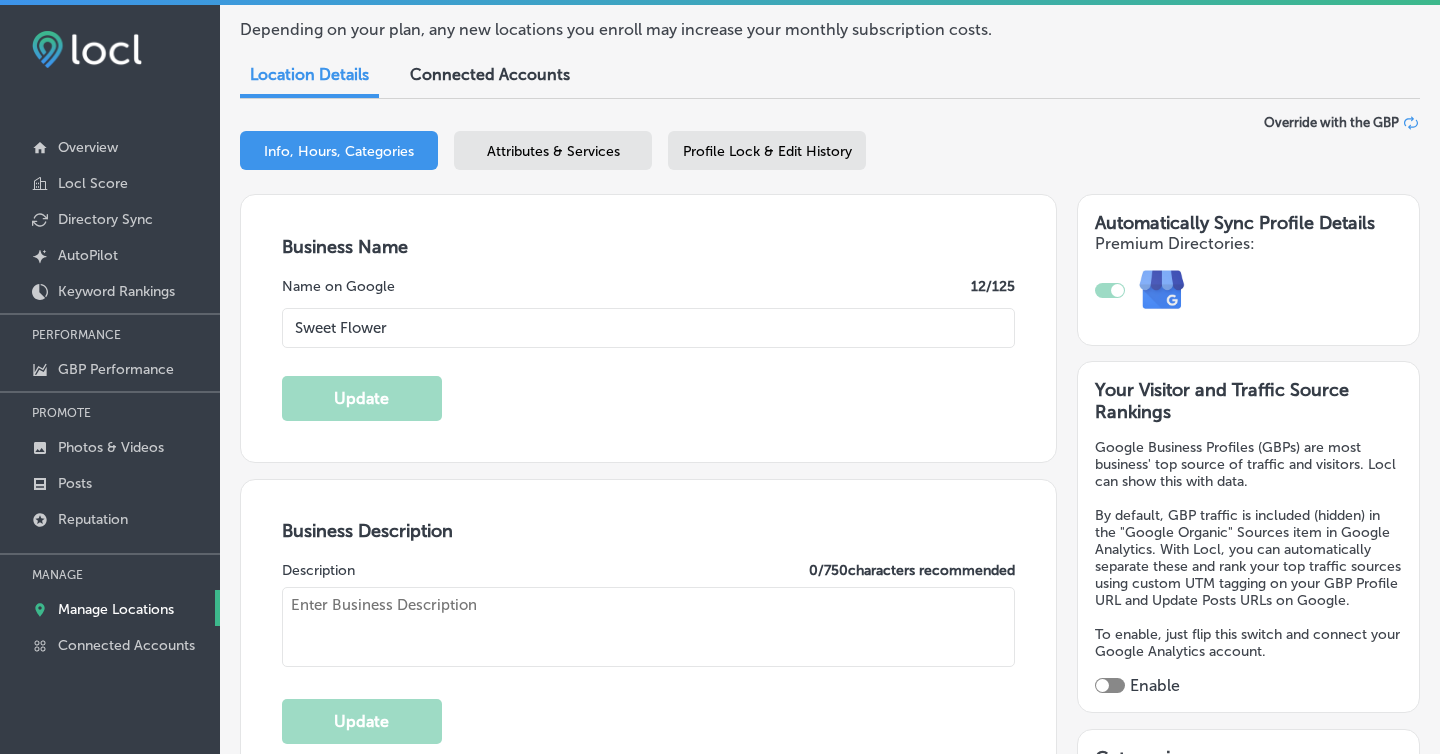 type on "Welcome to Sweet Flower Dispensary in Fresno! With a vast selection of premium cannabis flower, prerolls, edibles, concentrates, vapes, tinctures, topicals and more, we're here to meet your every need in Fresno. Sweet Flower Fresno is a cannabis dispensary providing a curated selection of cannabis products for both medical and recreational marijuana users offering in-store cannabis shopping, express pick up.
Our Fresno Cannabis Dispensary offers cannabis to the greater Fresno area, including Mayfair, Muscatel, Old Fin Garden, and more. Sweet Flower's Fresno Dispensary located on the corner of E Shields Ave and N Maroa Ave in Fresno is near the Regal Manchester - Fresno, the Gazebo Gardens, and the Fresno Art Museum. Come say High!" 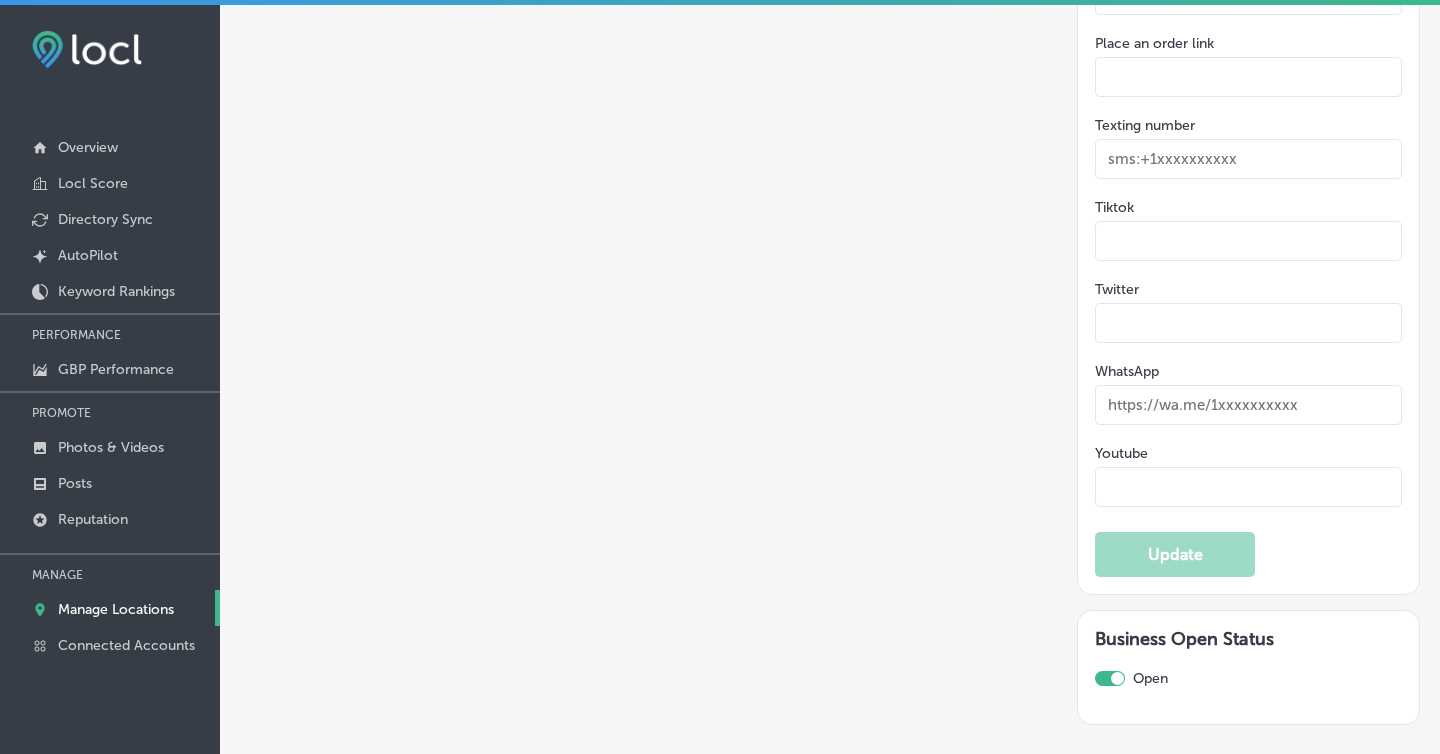 scroll, scrollTop: 3354, scrollLeft: 0, axis: vertical 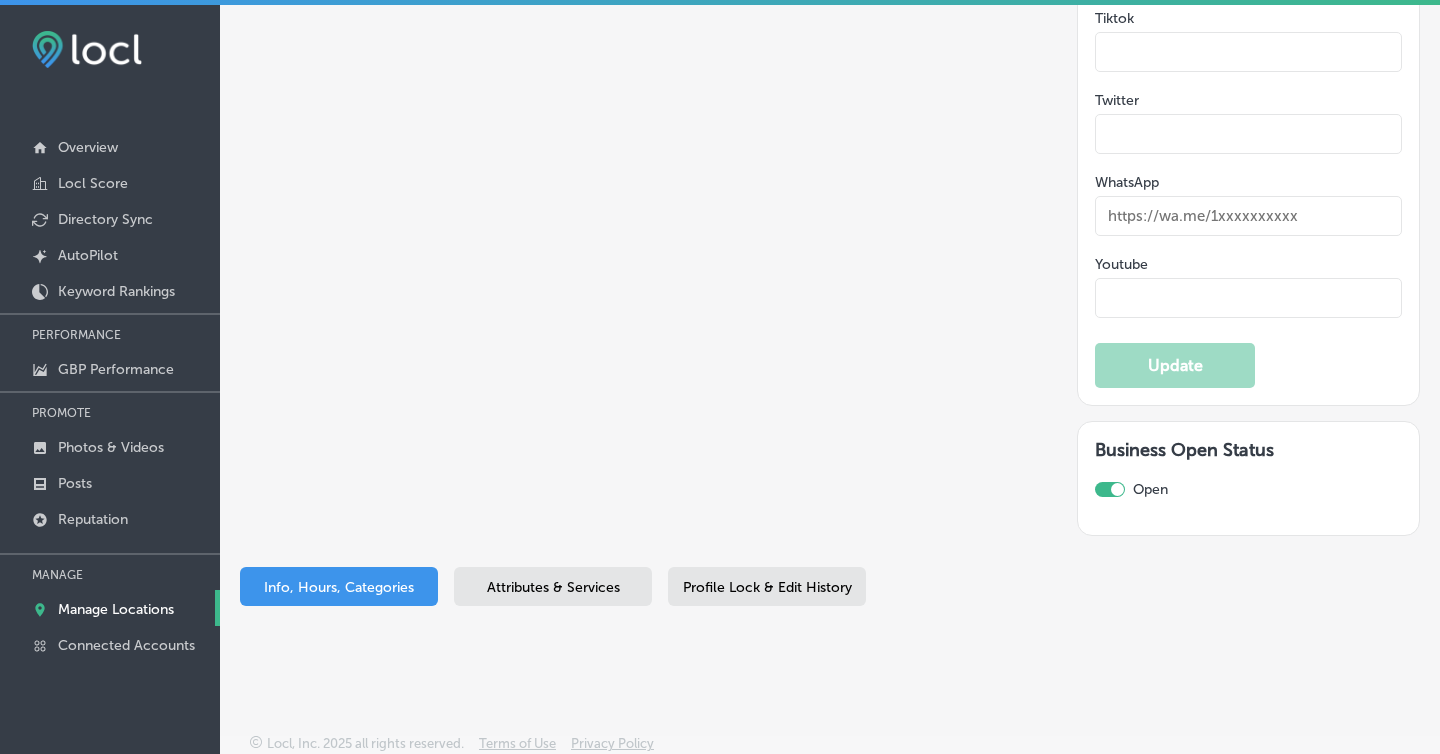 click on "Attributes & Services" at bounding box center [553, 587] 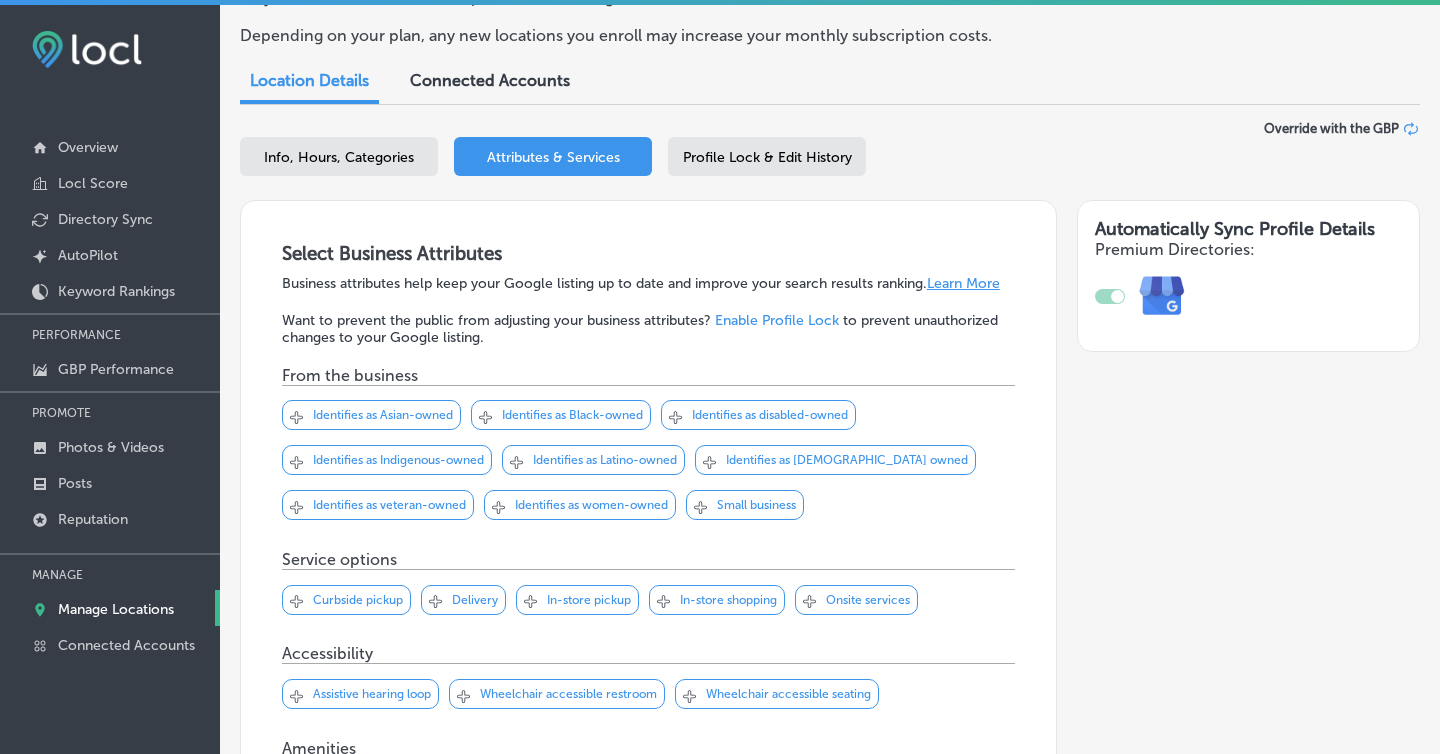 scroll, scrollTop: 0, scrollLeft: 0, axis: both 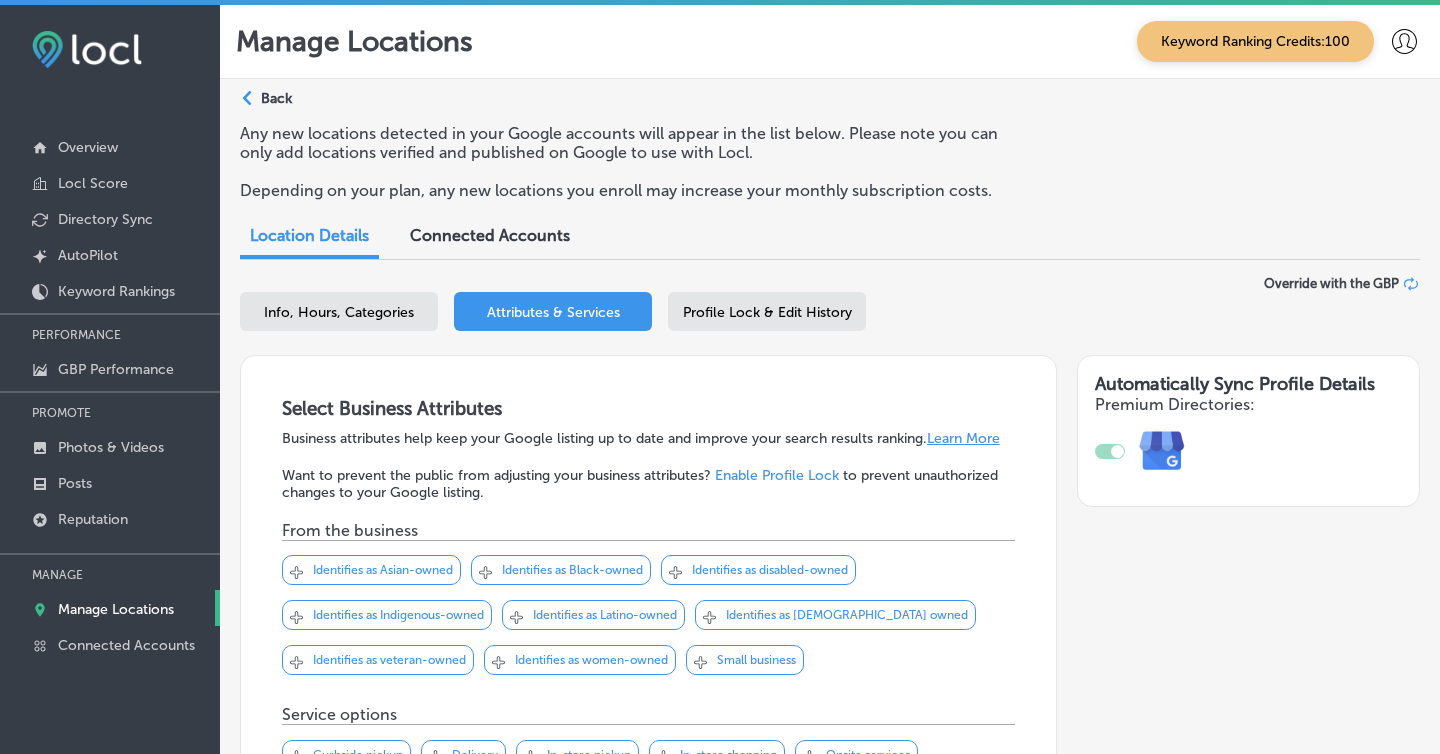 click on "Info, Hours, Categories" at bounding box center [339, 312] 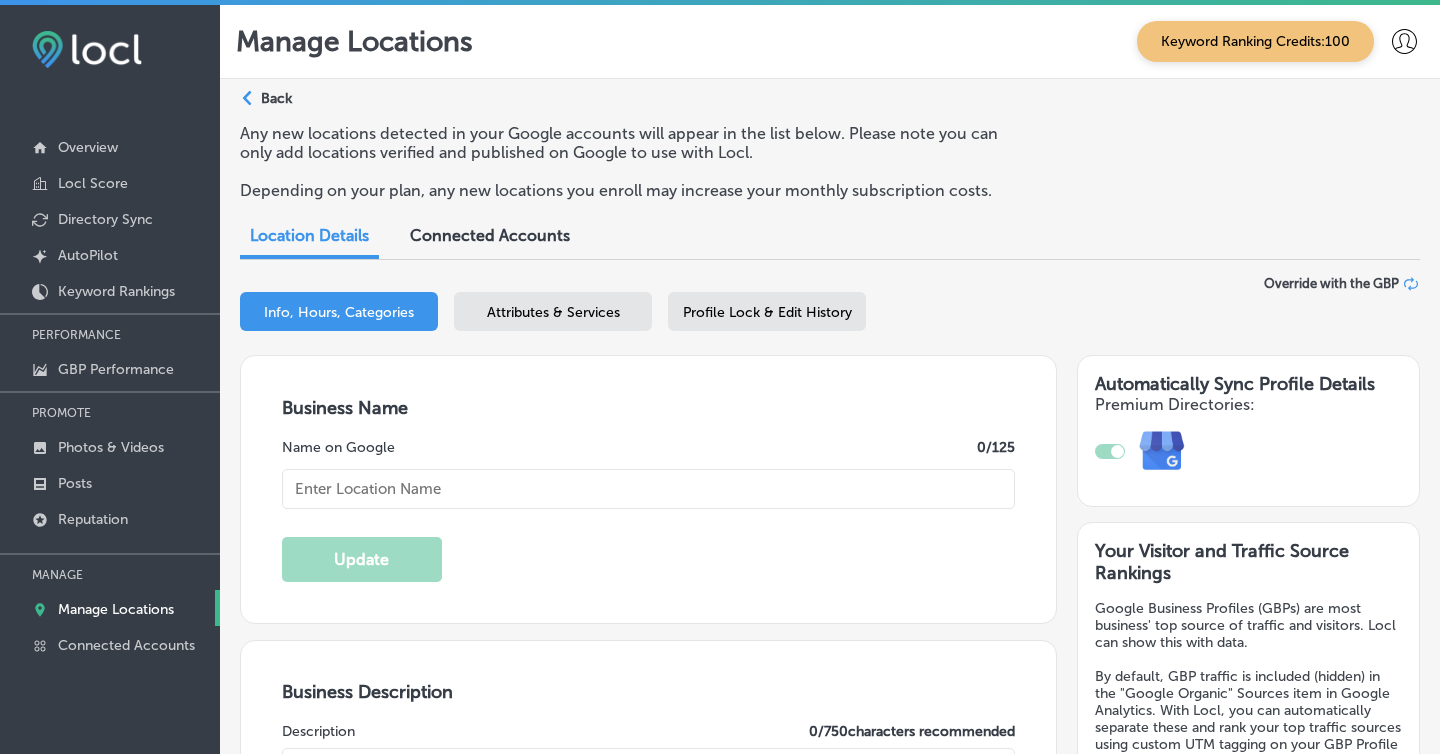 type on "Sweet Flower" 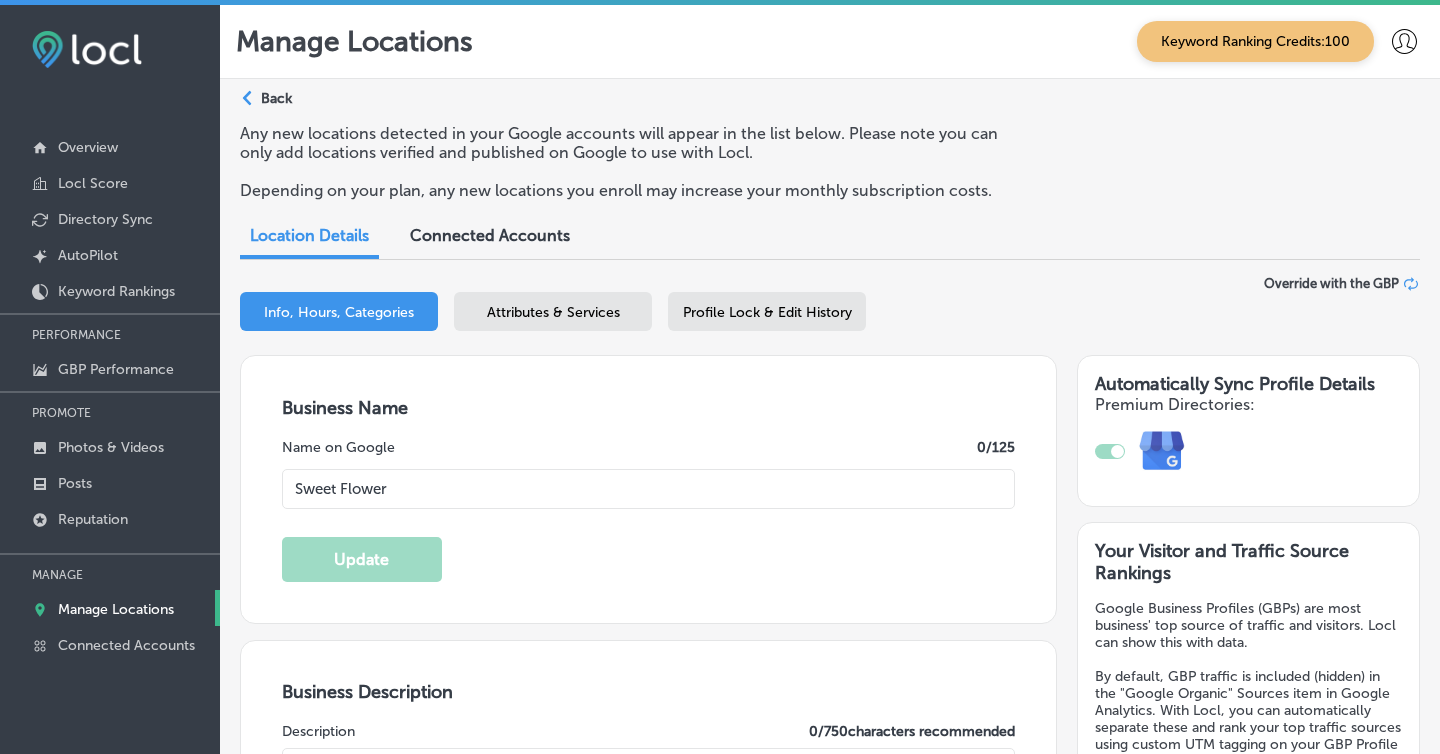 type on "[STREET_ADDRESS]" 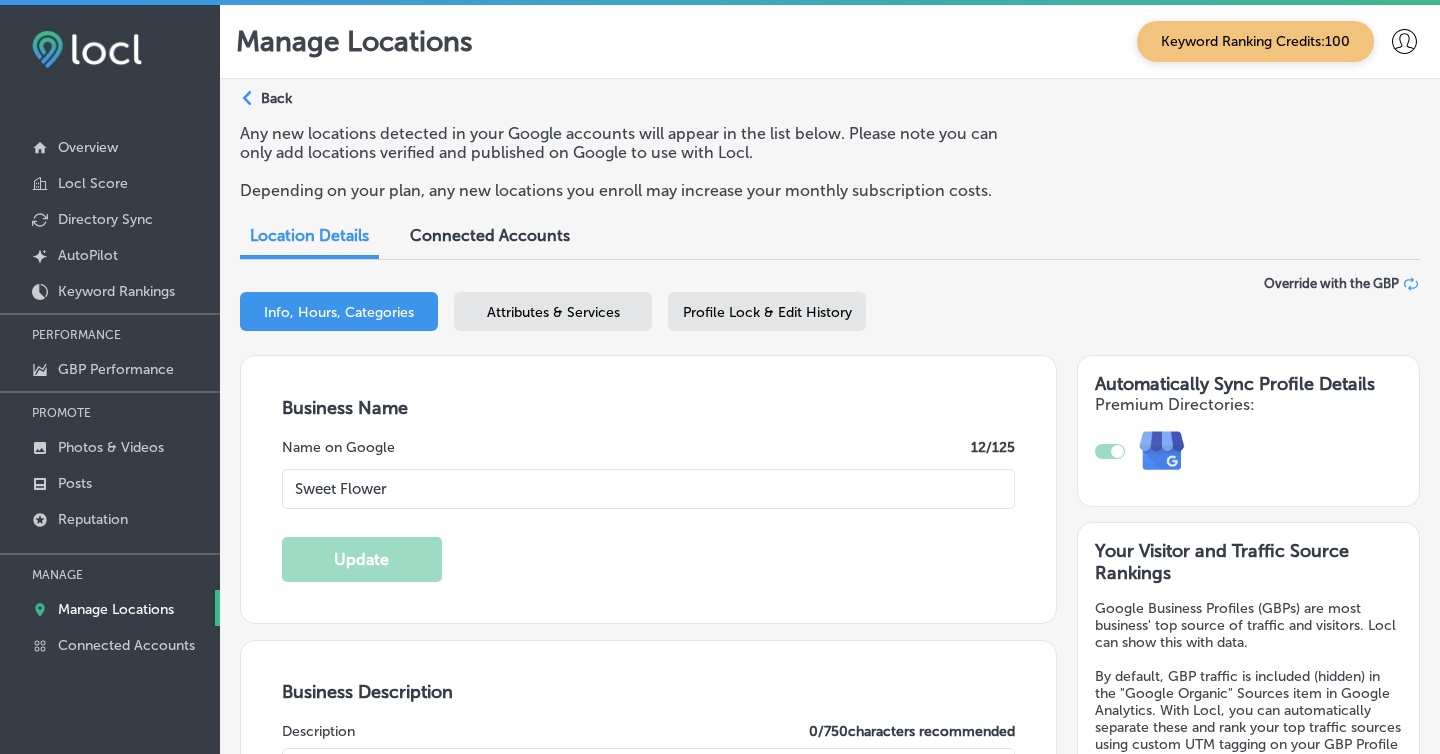 type on "Welcome to Sweet Flower Dispensary in Fresno! With a vast selection of premium cannabis flower, prerolls, edibles, concentrates, vapes, tinctures, topicals and more, we're here to meet your every need in Fresno. Sweet Flower Fresno is a cannabis dispensary providing a curated selection of cannabis products for both medical and recreational marijuana users offering in-store cannabis shopping, express pick up.
Our Fresno Cannabis Dispensary offers cannabis to the greater Fresno area, including Mayfair, Muscatel, Old Fin Garden, and more. Sweet Flower's Fresno Dispensary located on the corner of E Shields Ave and N Maroa Ave in Fresno is near the Regal Manchester - Fresno, the Gazebo Gardens, and the Fresno Art Museum. Come say High!" 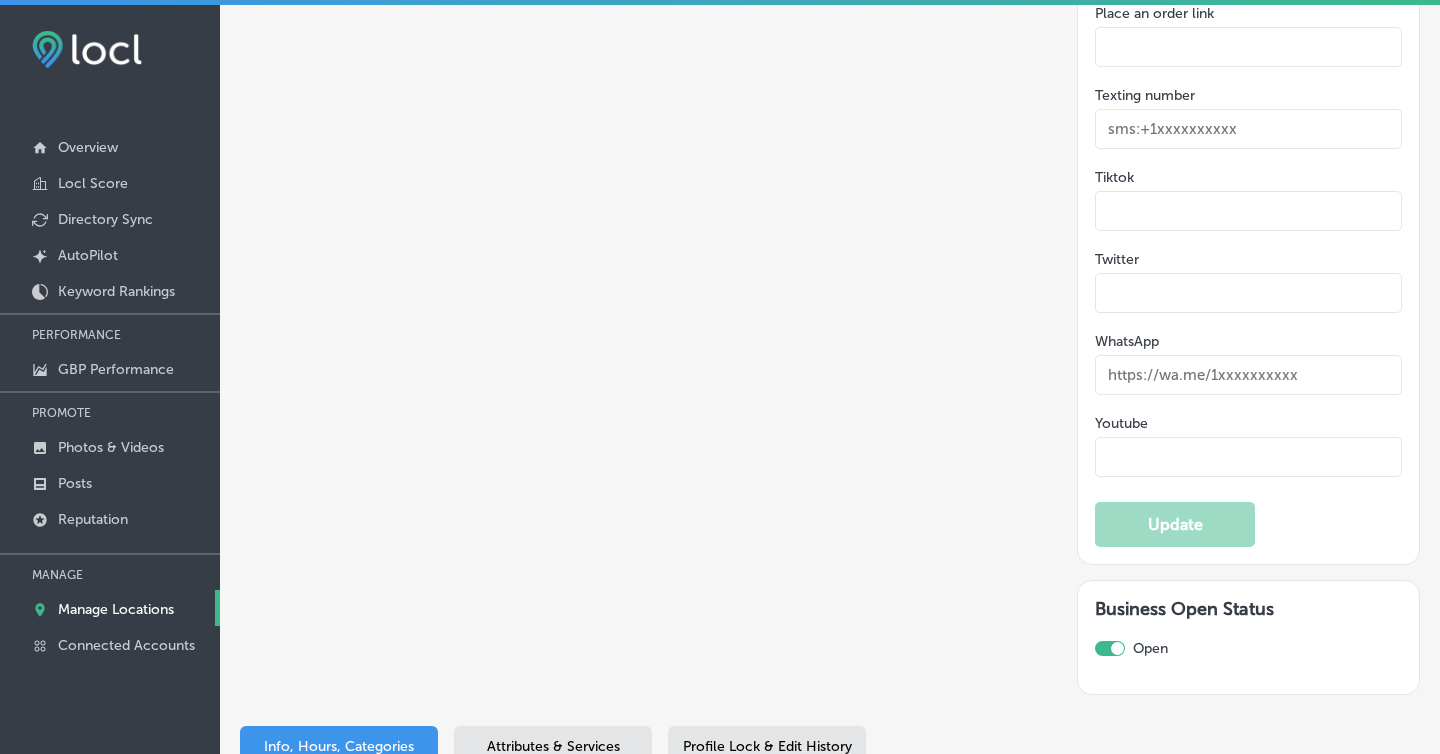 scroll, scrollTop: 3354, scrollLeft: 0, axis: vertical 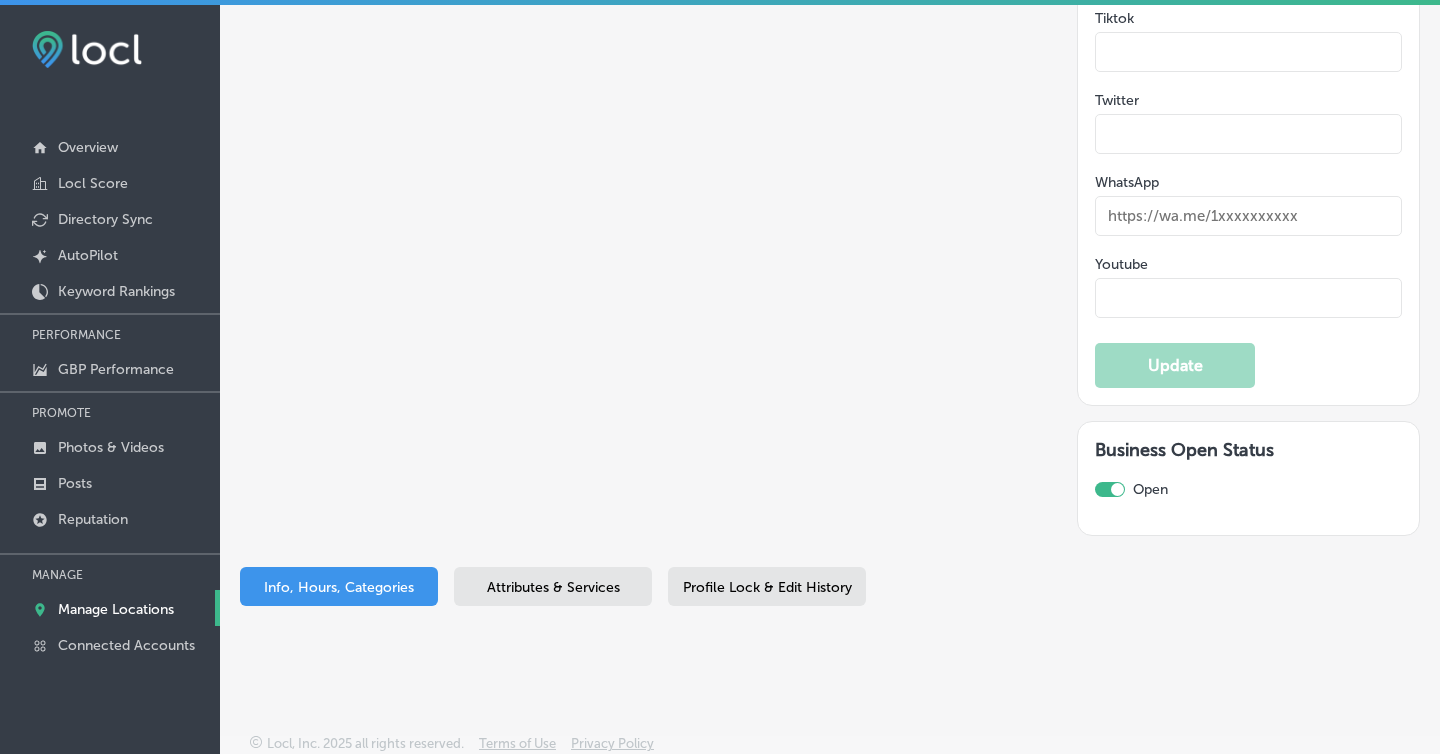 click at bounding box center [1110, 489] 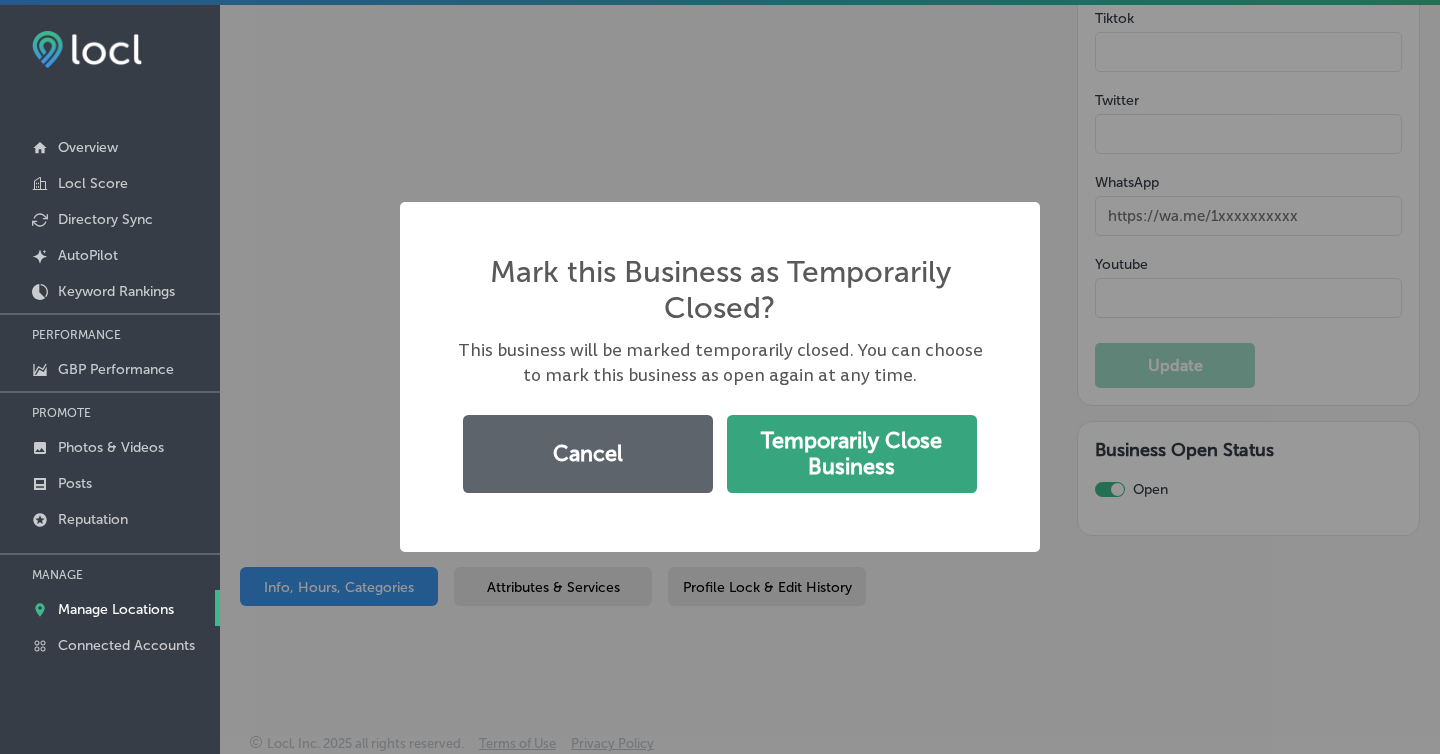 click on "Temporarily Close Business" at bounding box center (852, 454) 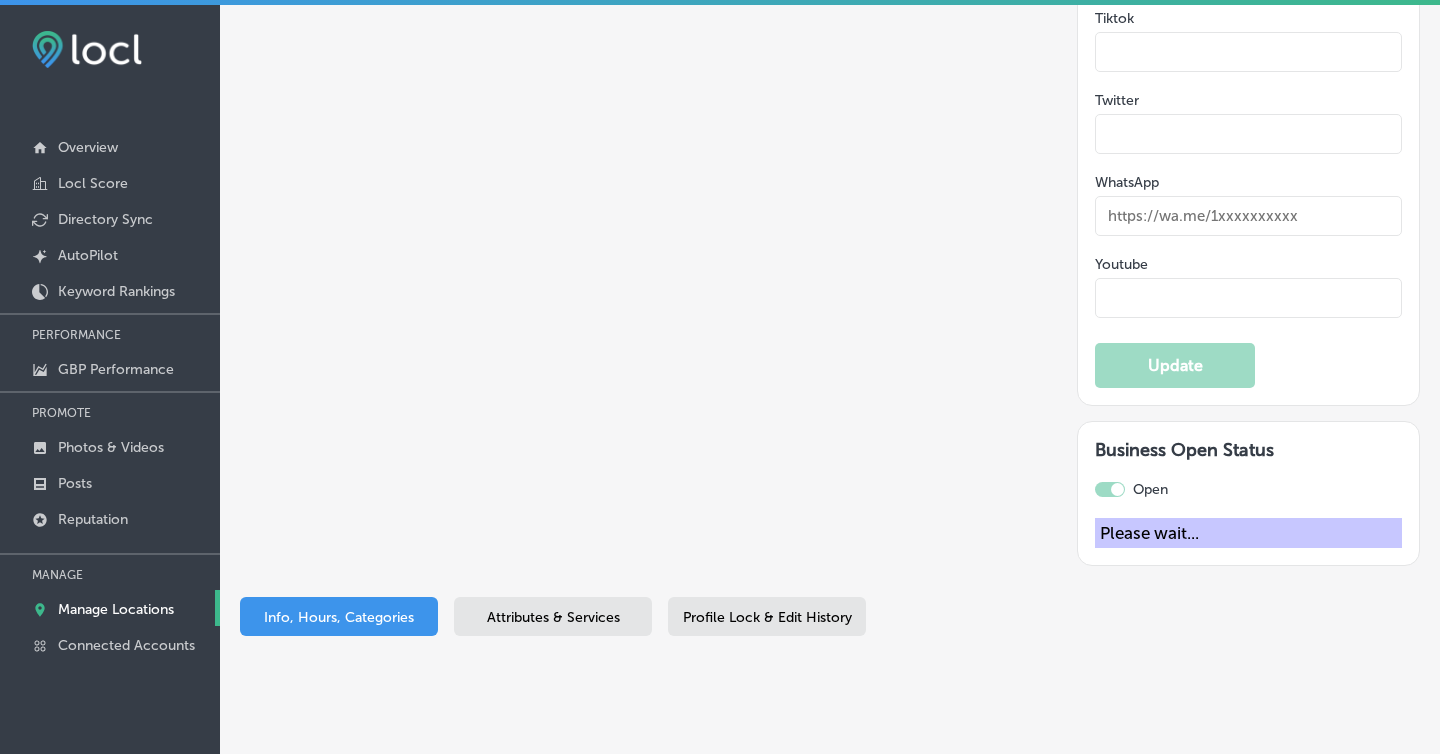 checkbox on "false" 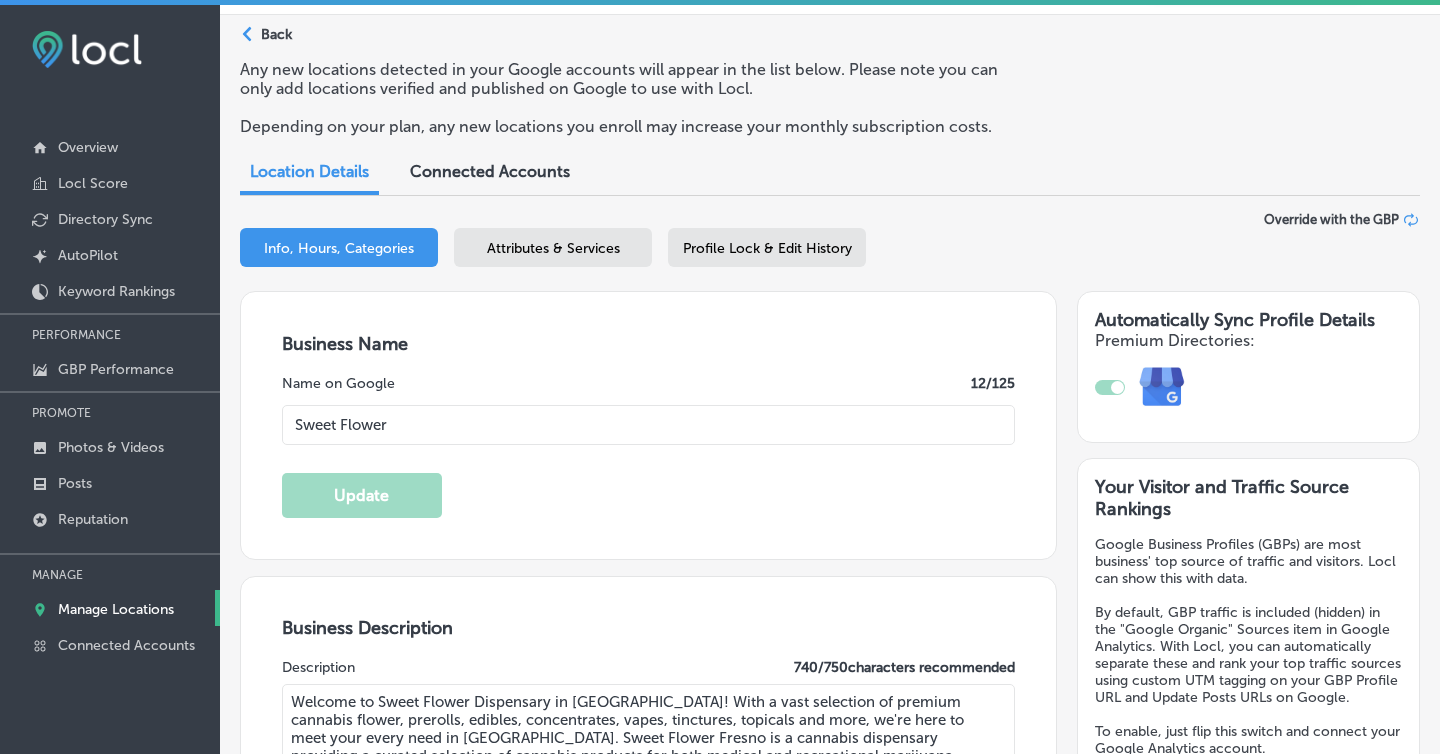 scroll, scrollTop: 0, scrollLeft: 0, axis: both 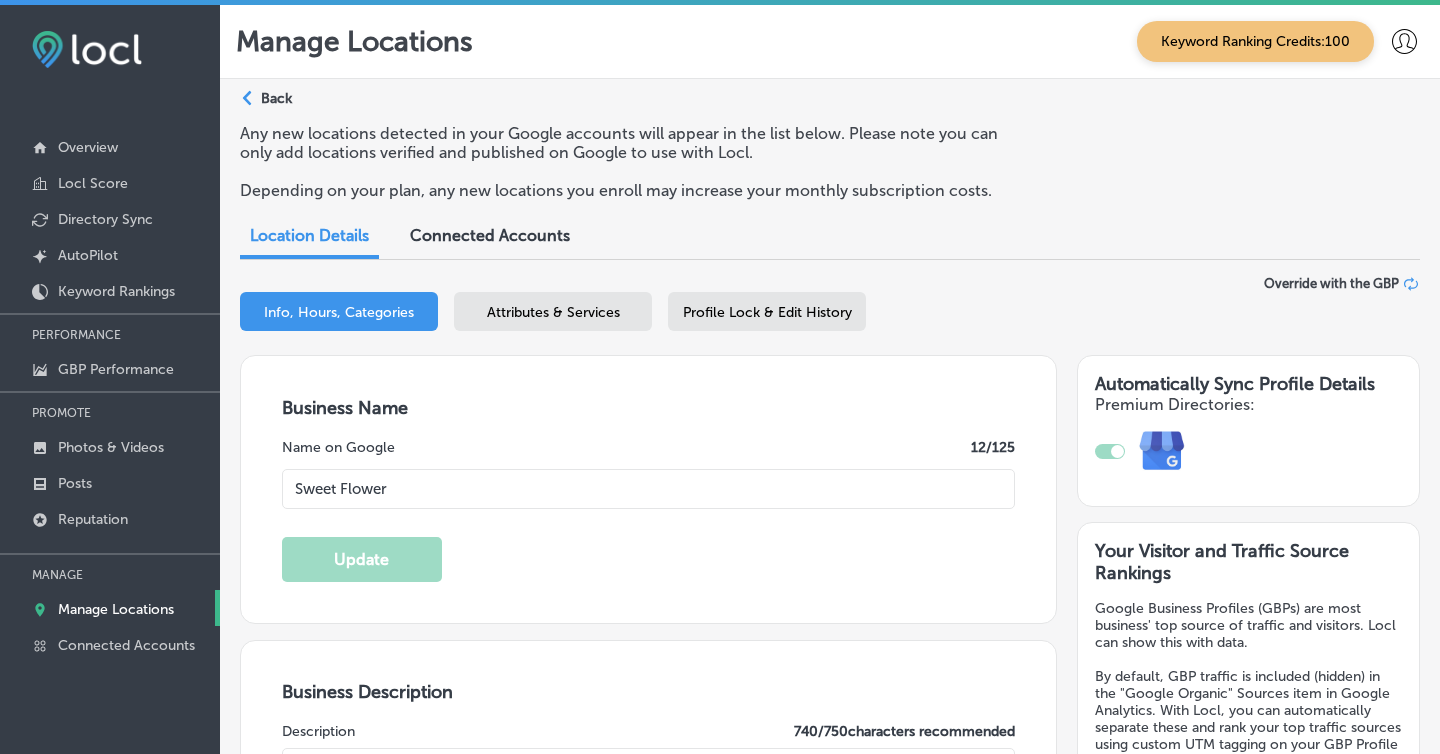 click on "Attributes & Services" at bounding box center (553, 312) 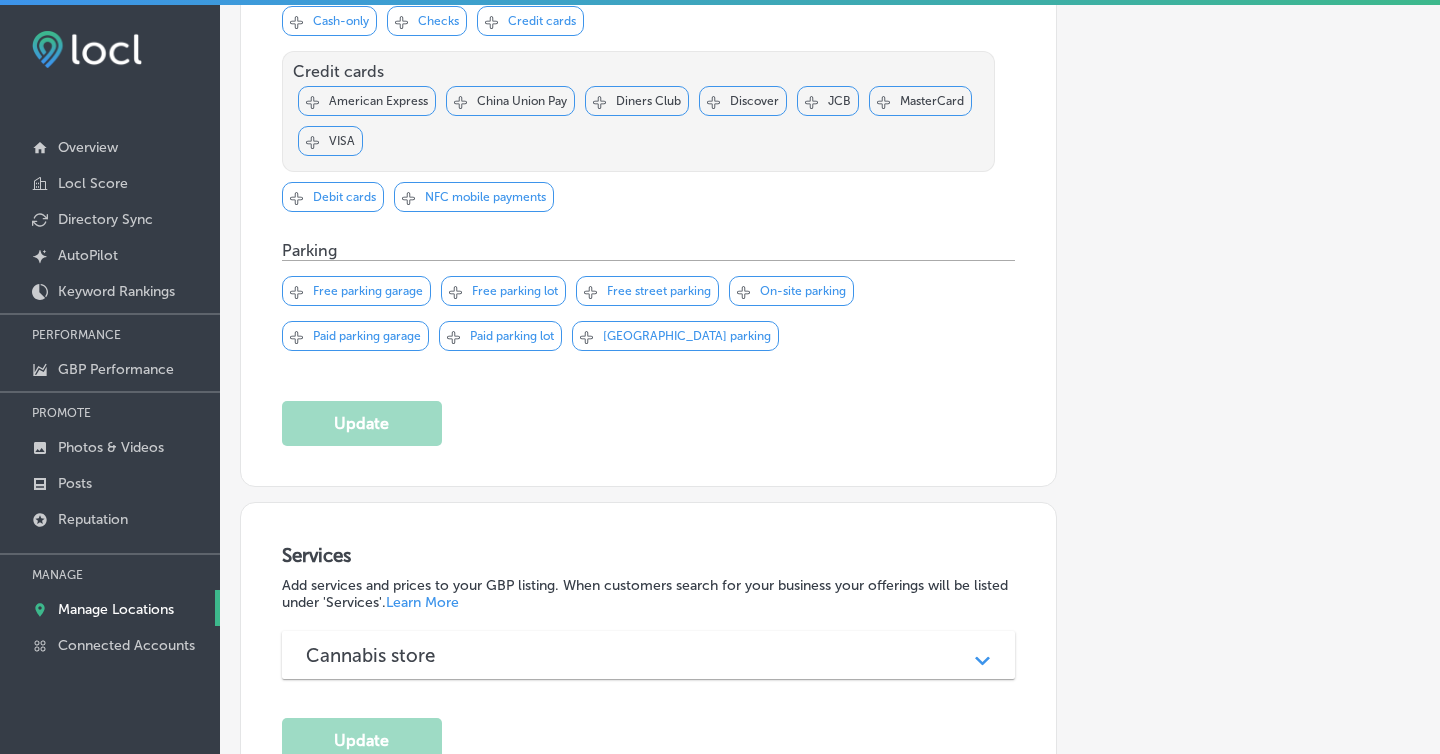 scroll, scrollTop: 1621, scrollLeft: 0, axis: vertical 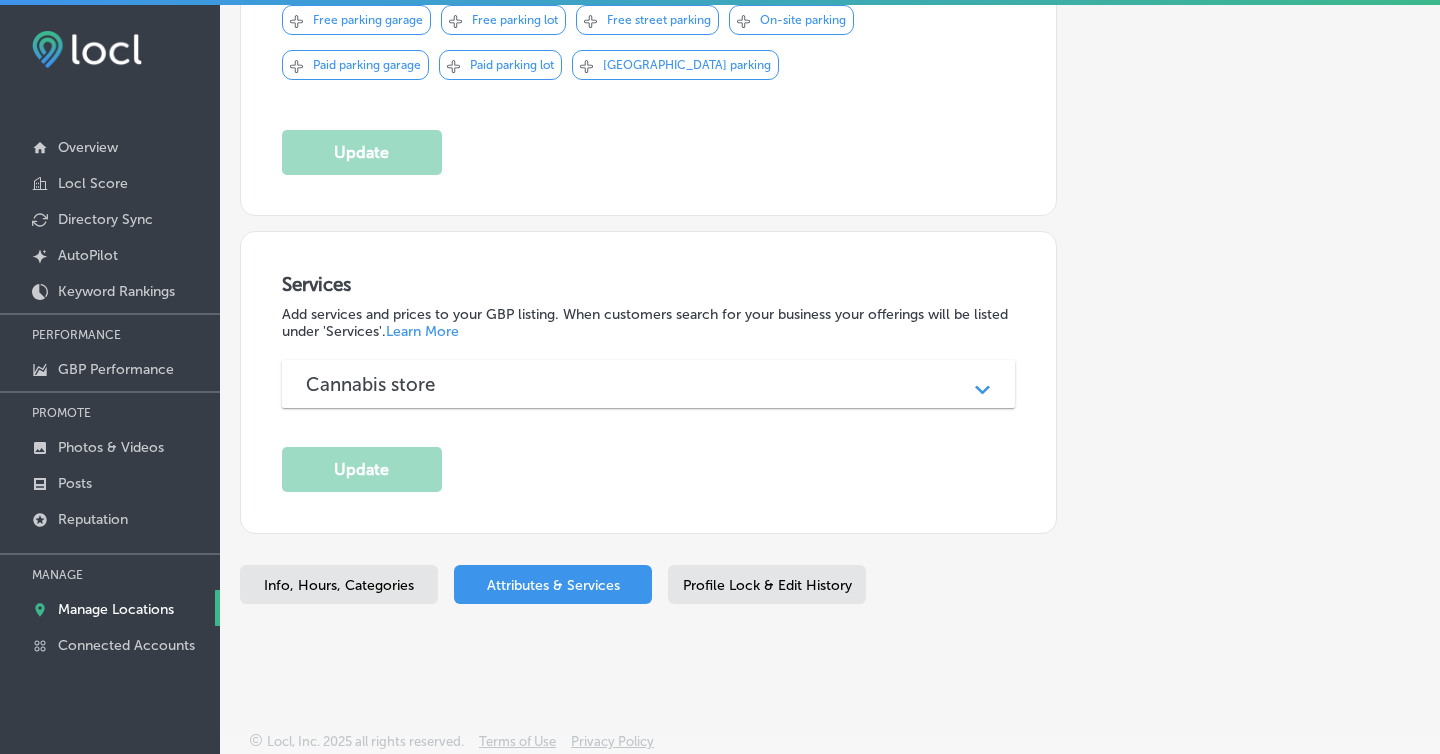 click on "Info, Hours, Categories" at bounding box center [339, 584] 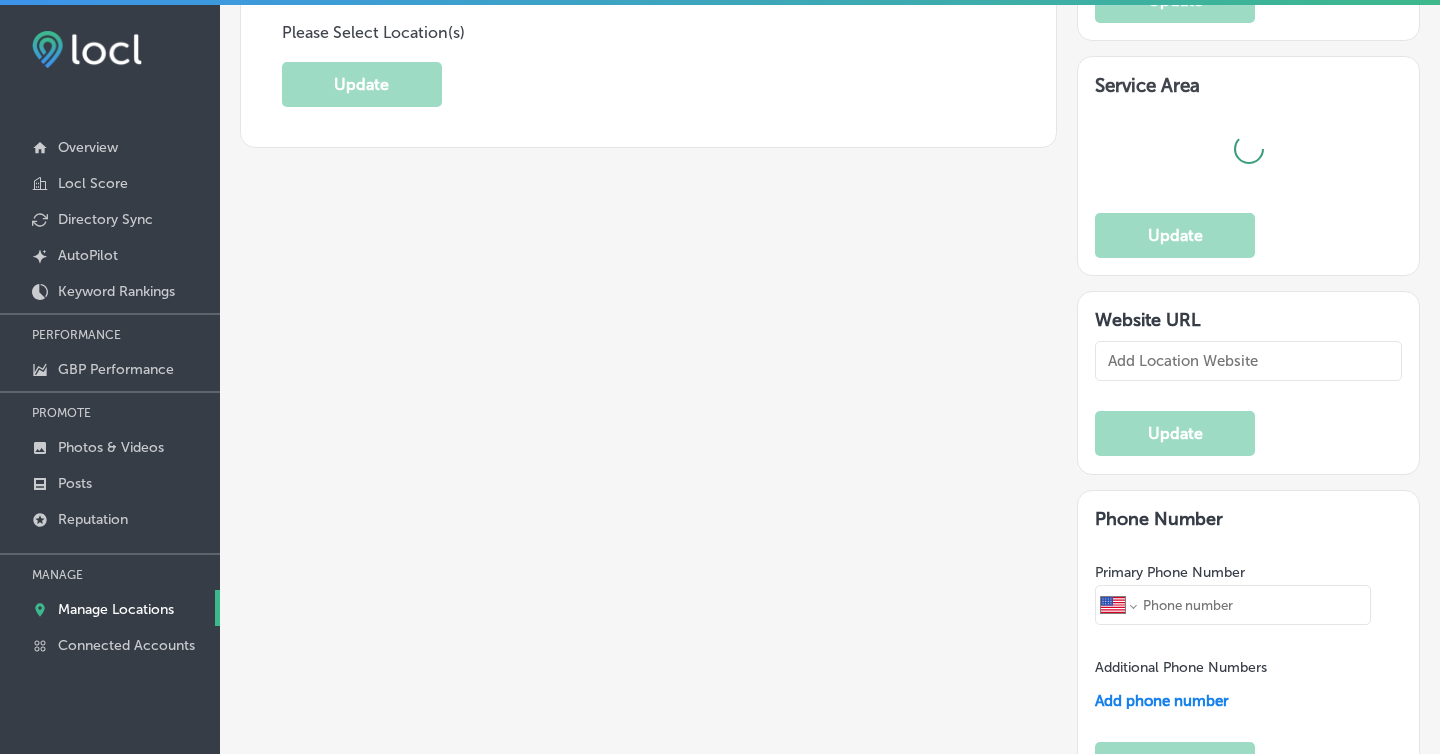 type on "Sweet Flower" 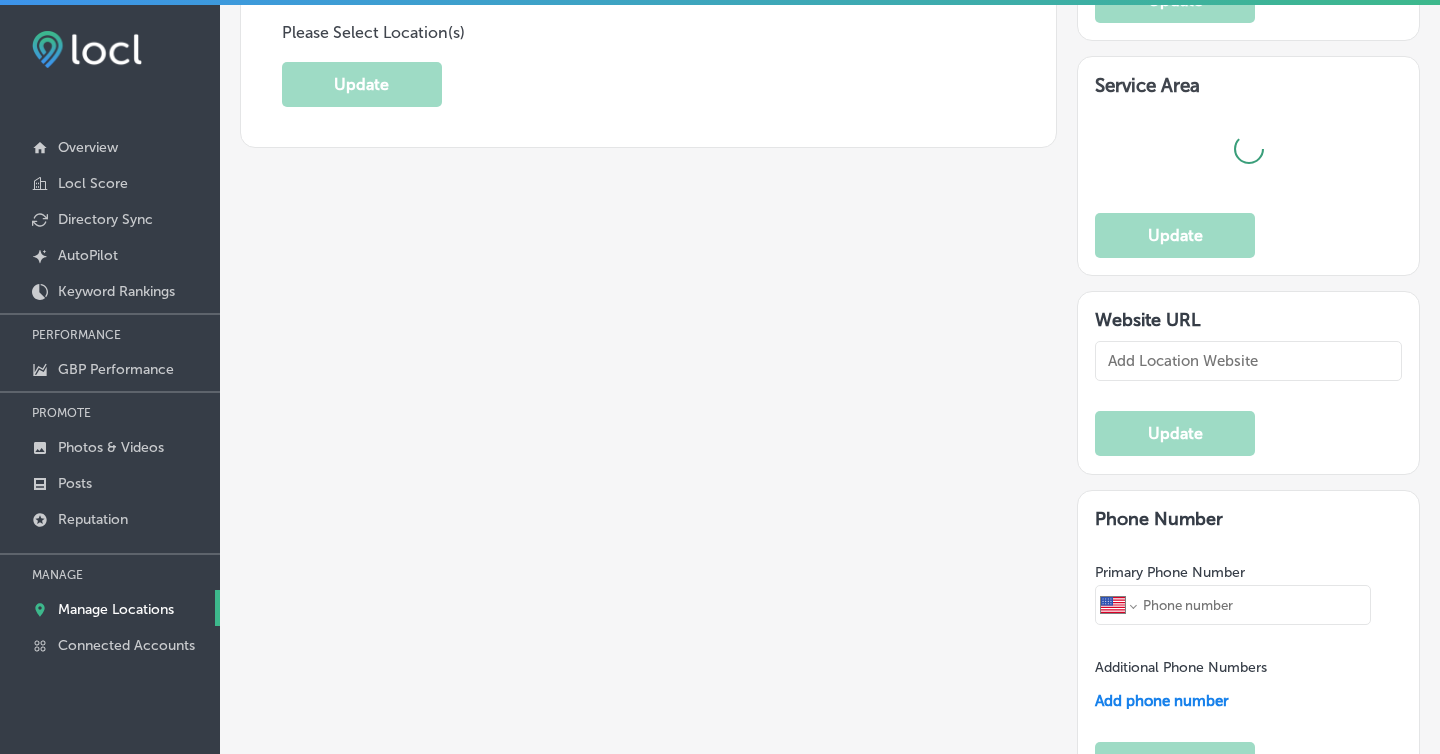 type on "[STREET_ADDRESS]" 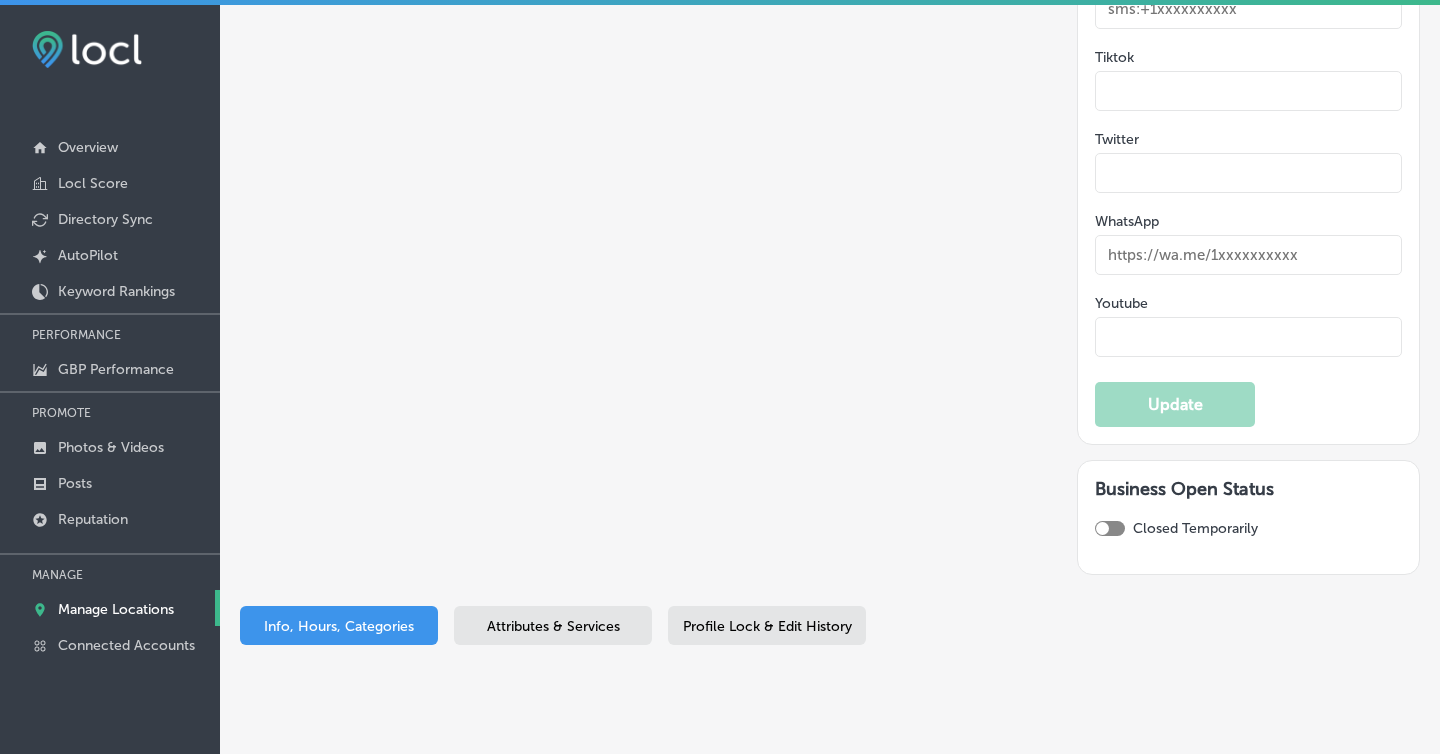 scroll, scrollTop: 3354, scrollLeft: 0, axis: vertical 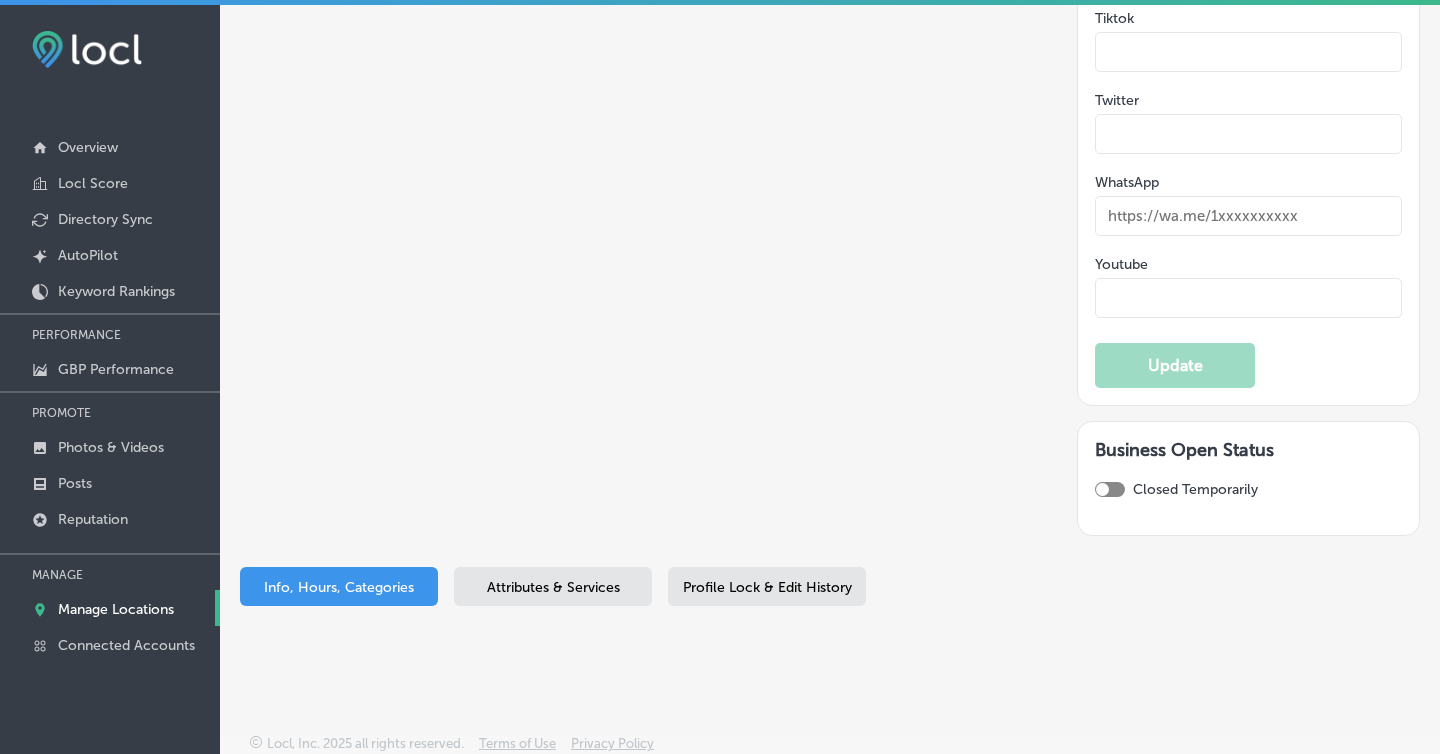 type on "Welcome to Sweet Flower Dispensary in Fresno! With a vast selection of premium cannabis flower, prerolls, edibles, concentrates, vapes, tinctures, topicals and more, we're here to meet your every need in Fresno. Sweet Flower Fresno is a cannabis dispensary providing a curated selection of cannabis products for both medical and recreational marijuana users offering in-store cannabis shopping, express pick up.
Our Fresno Cannabis Dispensary offers cannabis to the greater Fresno area, including Mayfair, Muscatel, Old Fin Garden, and more. Sweet Flower's Fresno Dispensary located on the corner of E Shields Ave and N Maroa Ave in Fresno is near the Regal Manchester - Fresno, the Gazebo Gardens, and the Fresno Art Museum. Come say High!" 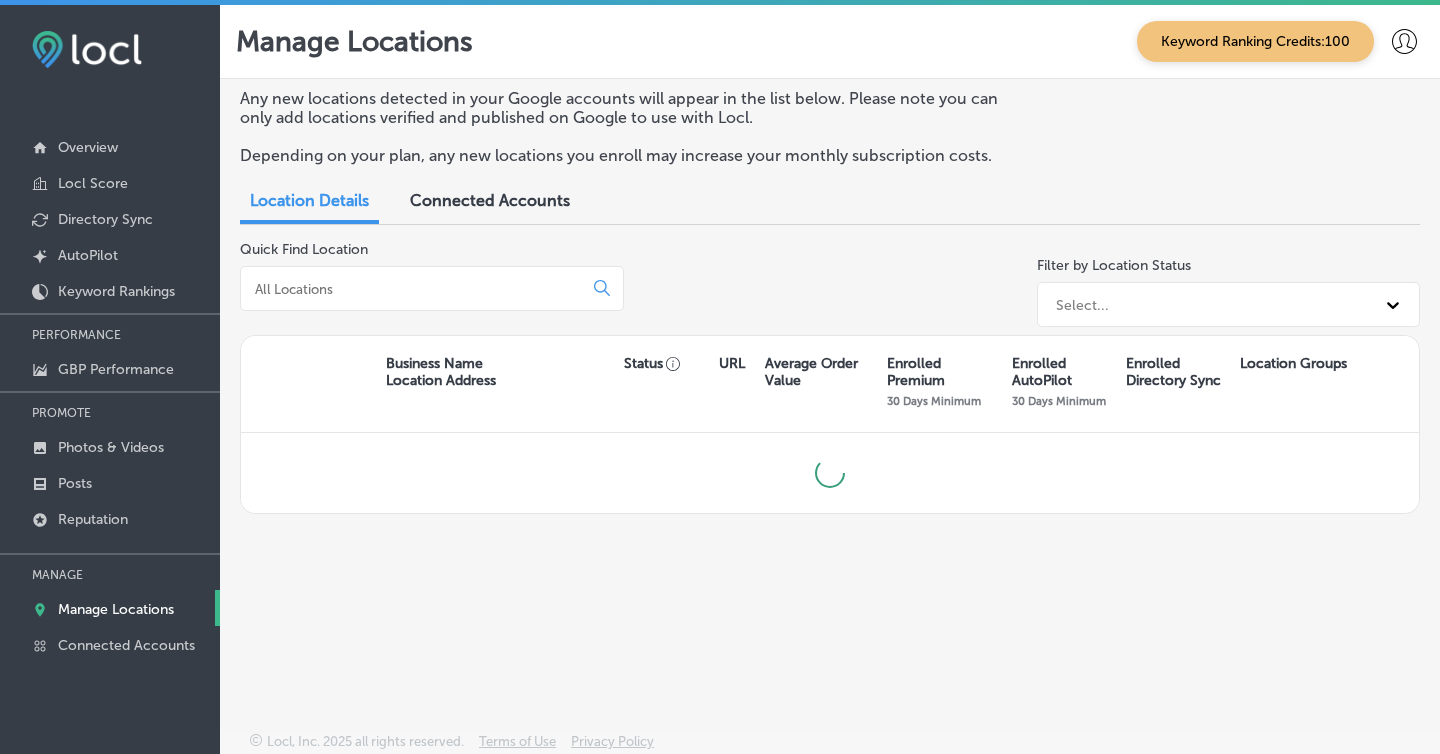 scroll, scrollTop: 0, scrollLeft: 0, axis: both 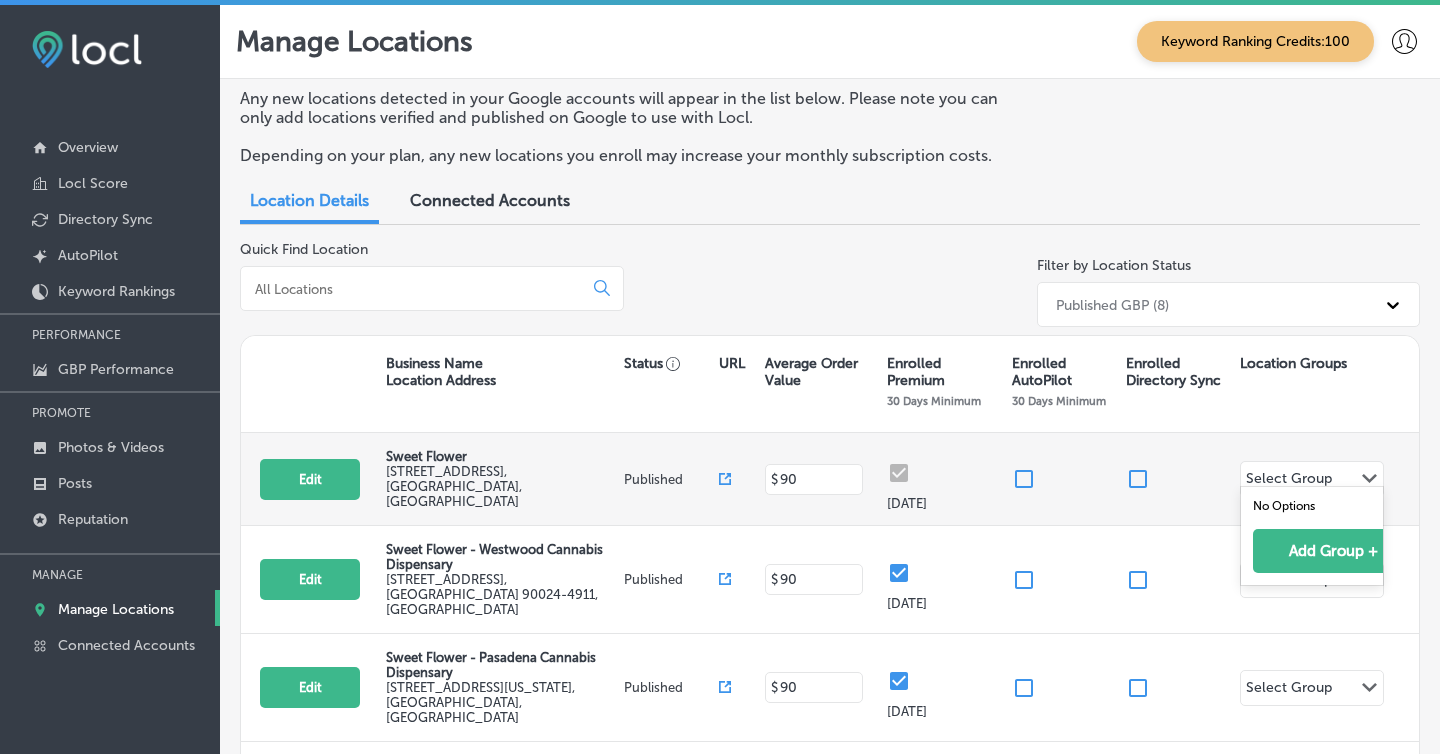 click on "Select Group" at bounding box center [1289, 481] 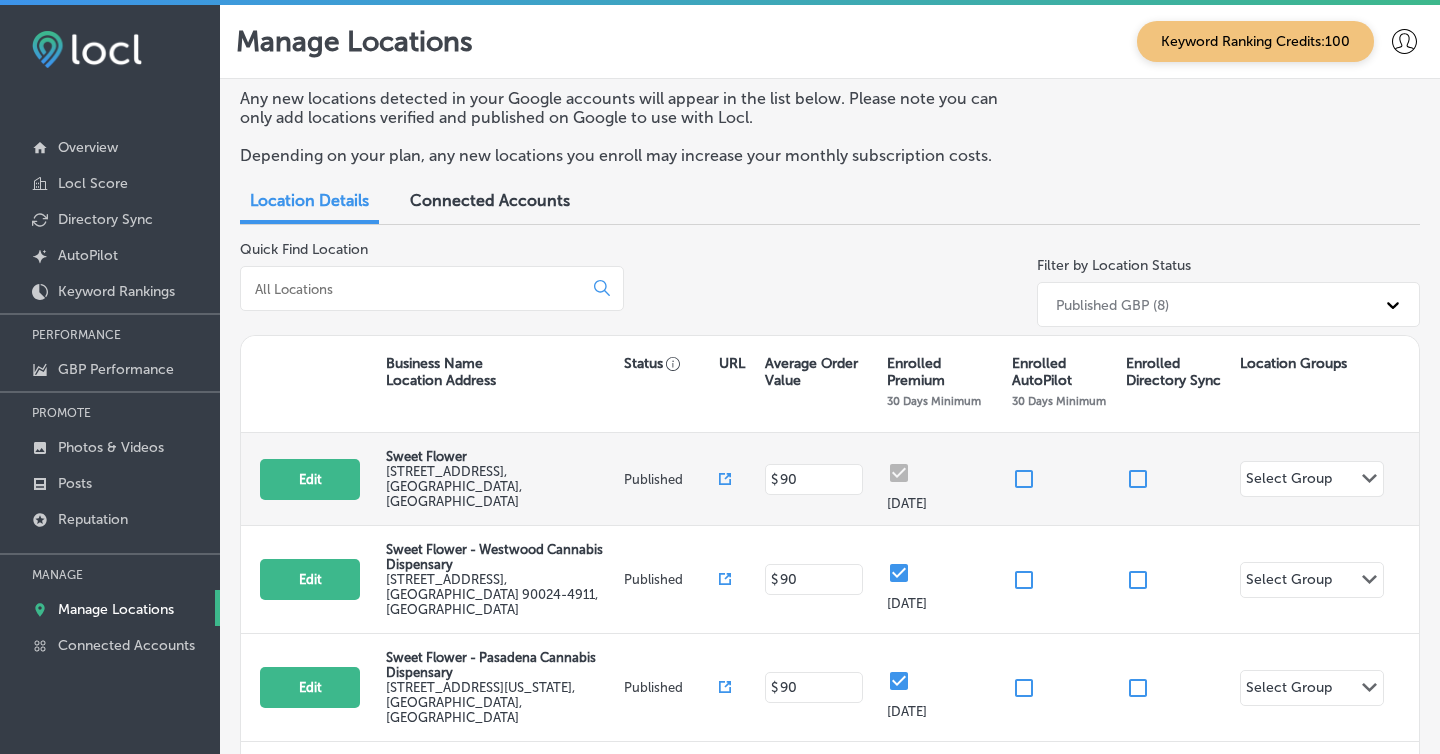 click on "Select Group" at bounding box center (1289, 481) 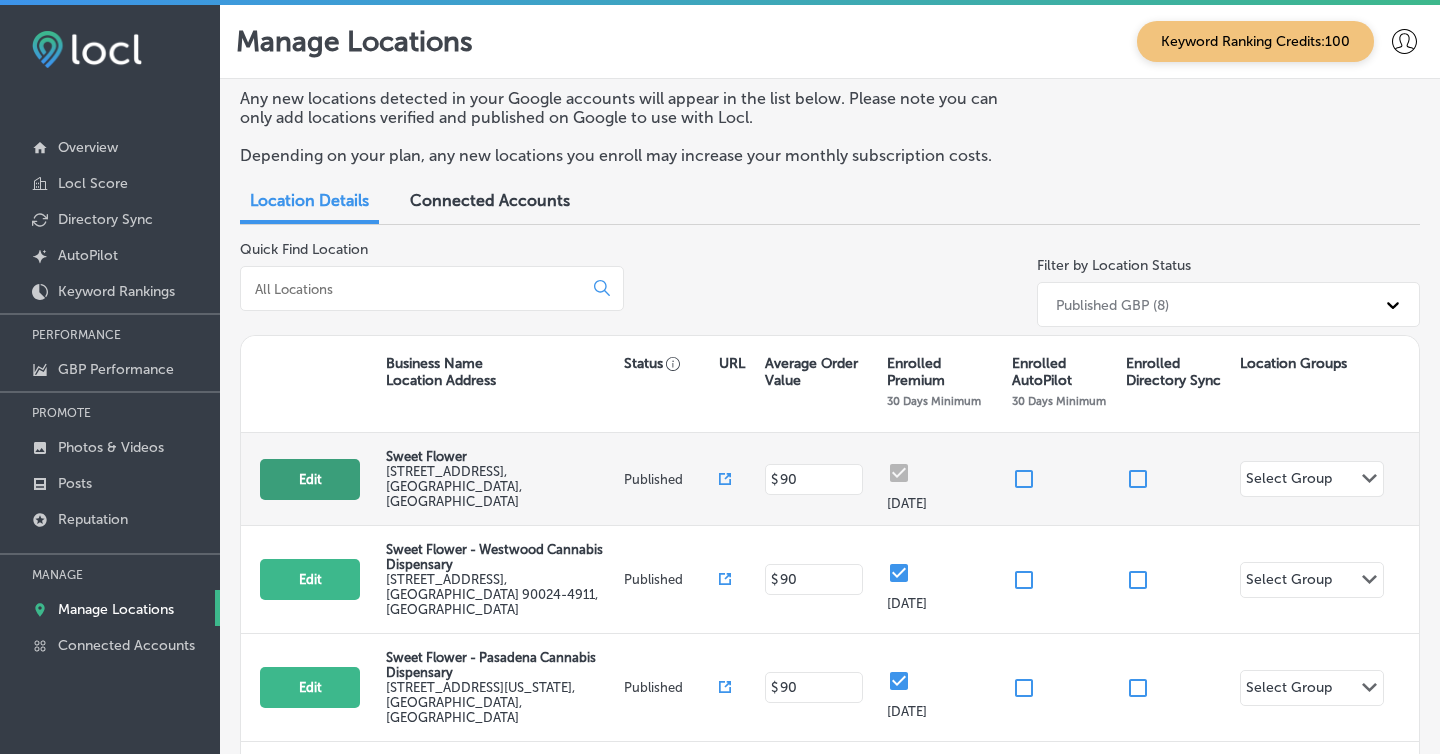 click on "Edit" at bounding box center [310, 479] 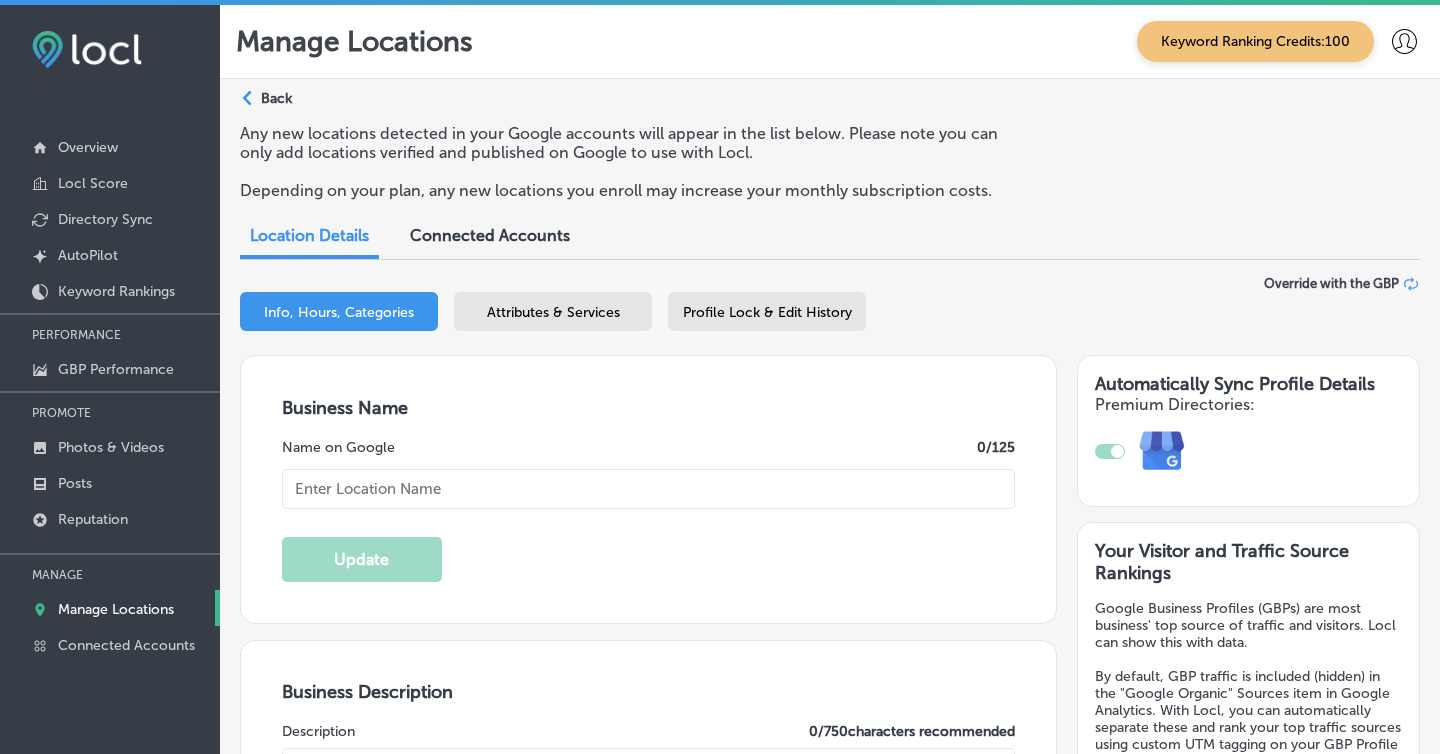 type on "https://sweetflower.com/stores/fresno" 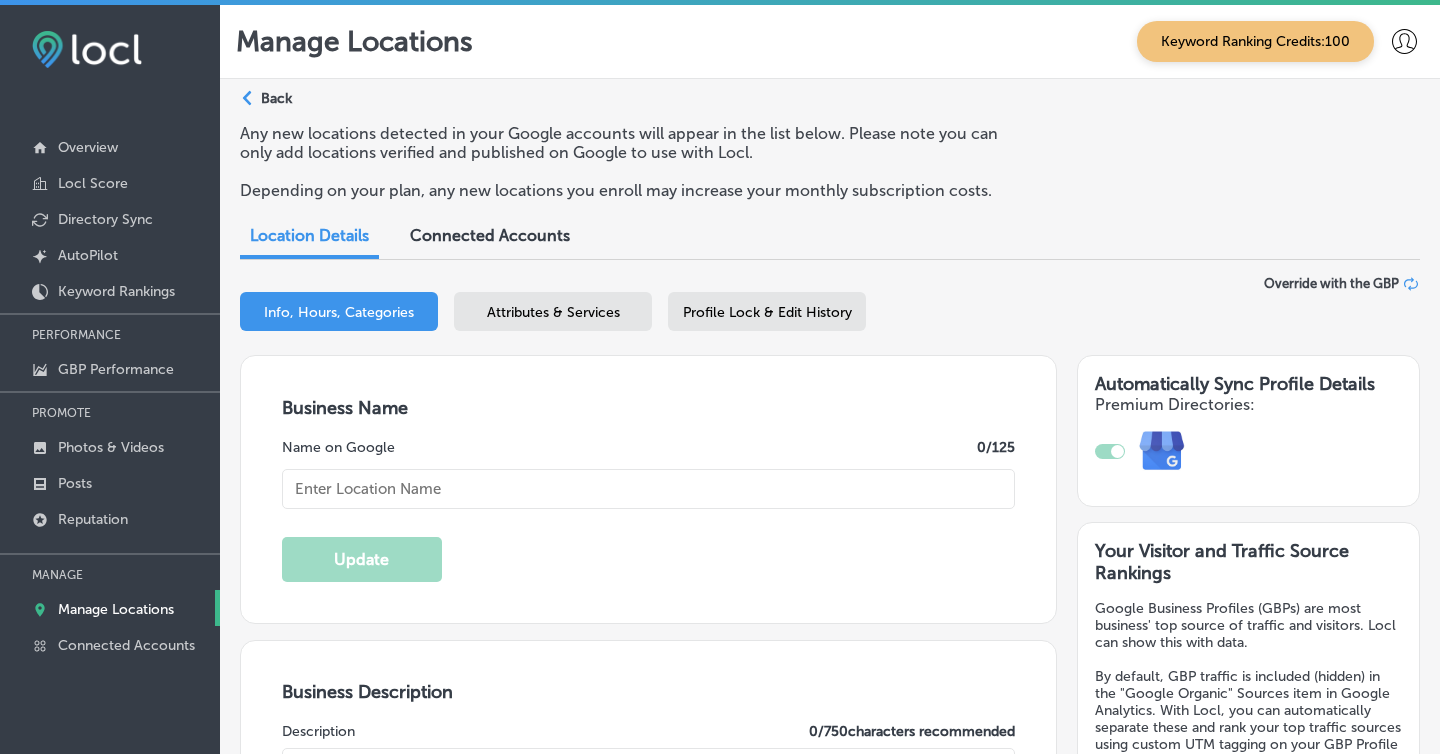 type on "[STREET_ADDRESS]" 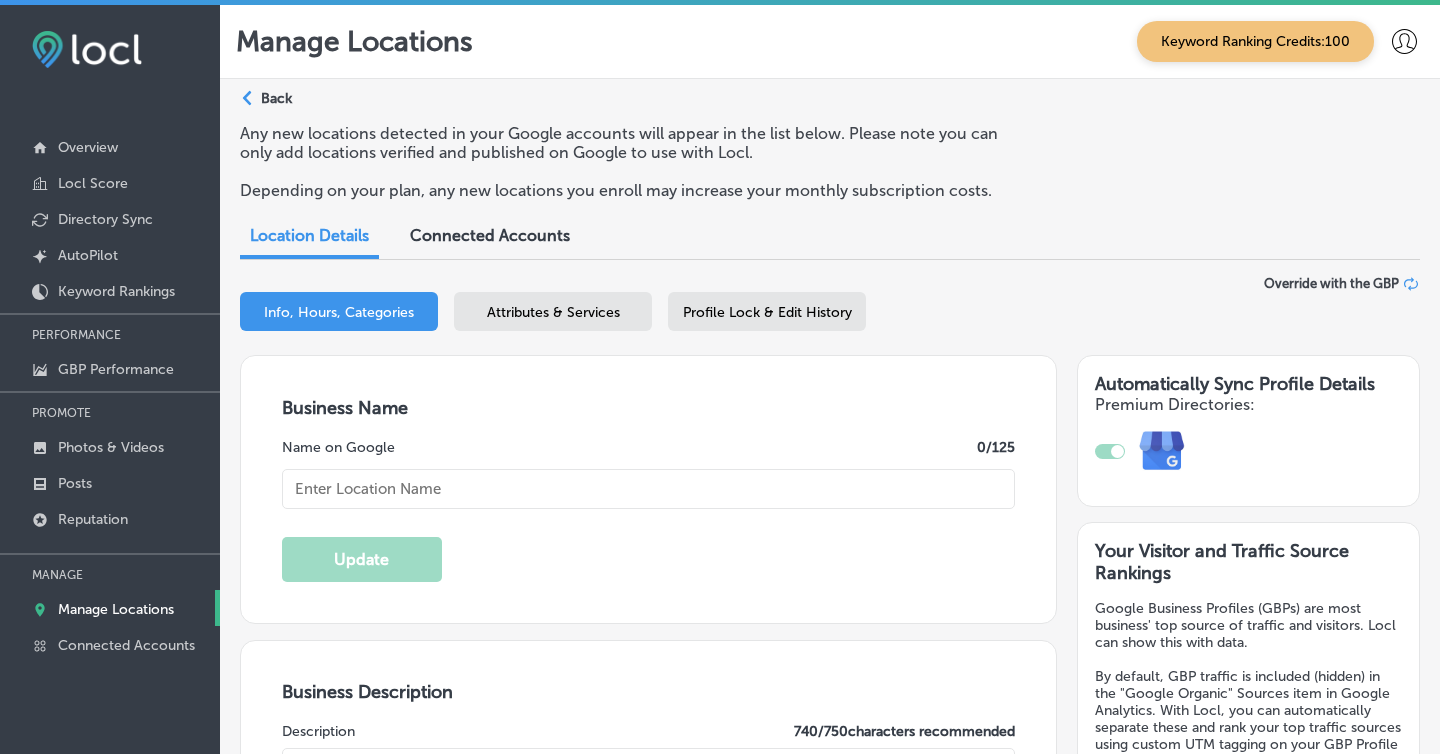 checkbox on "false" 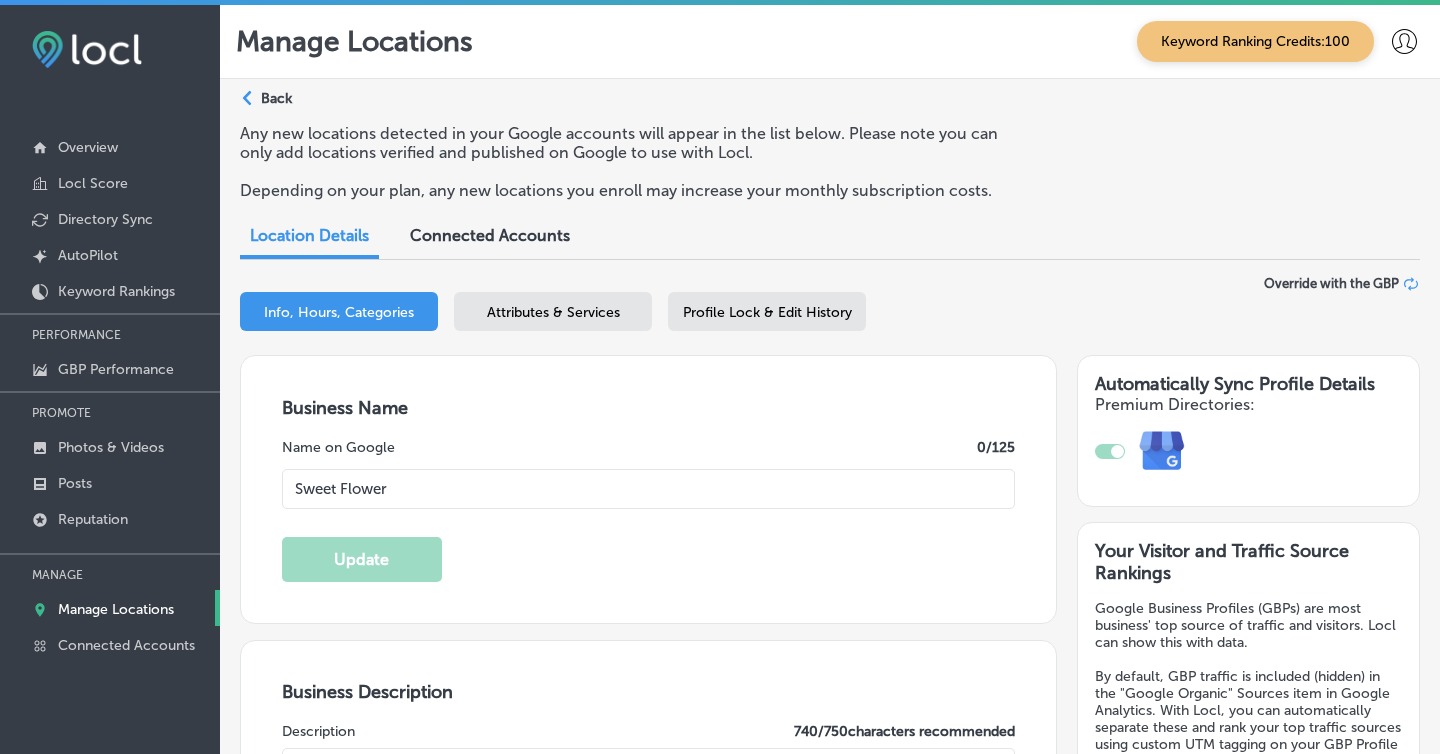 type on "+1 559 724 9534" 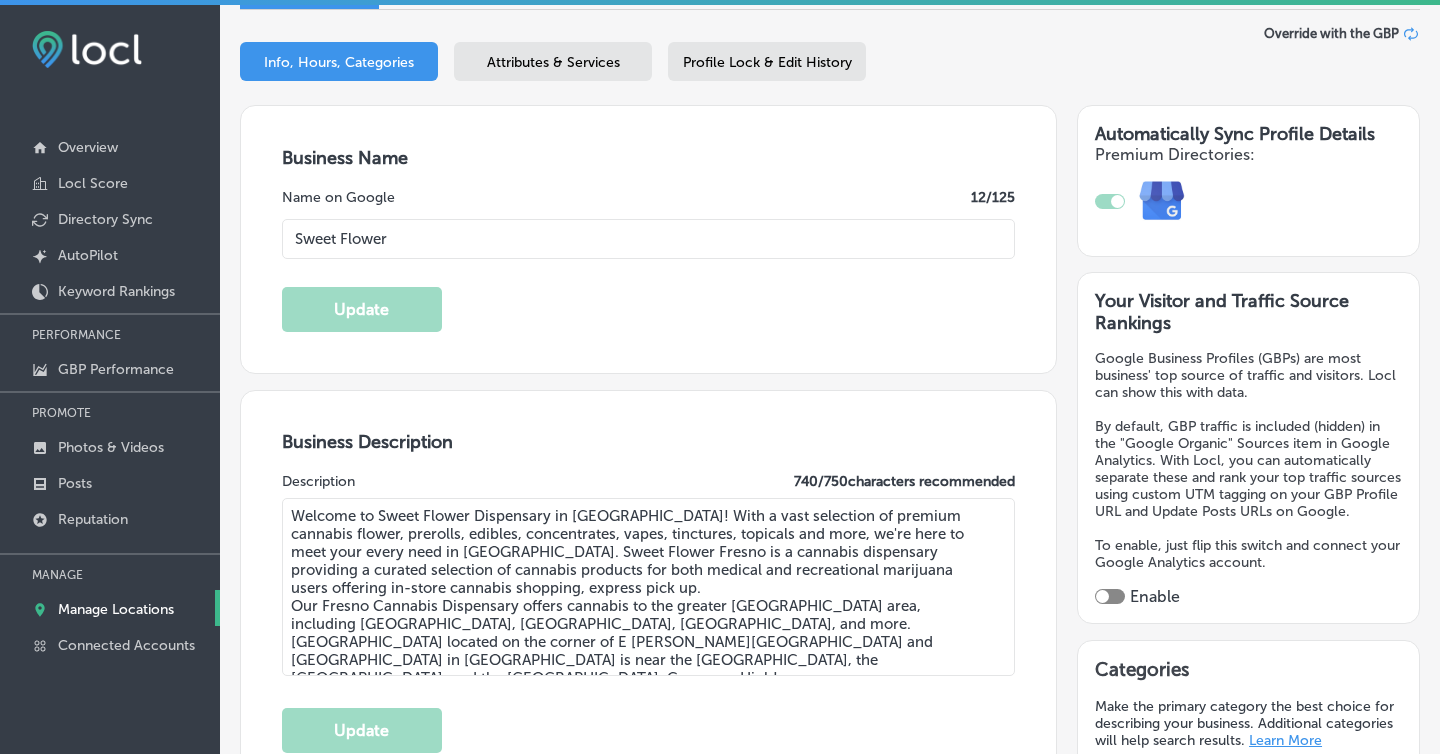 scroll, scrollTop: 254, scrollLeft: 0, axis: vertical 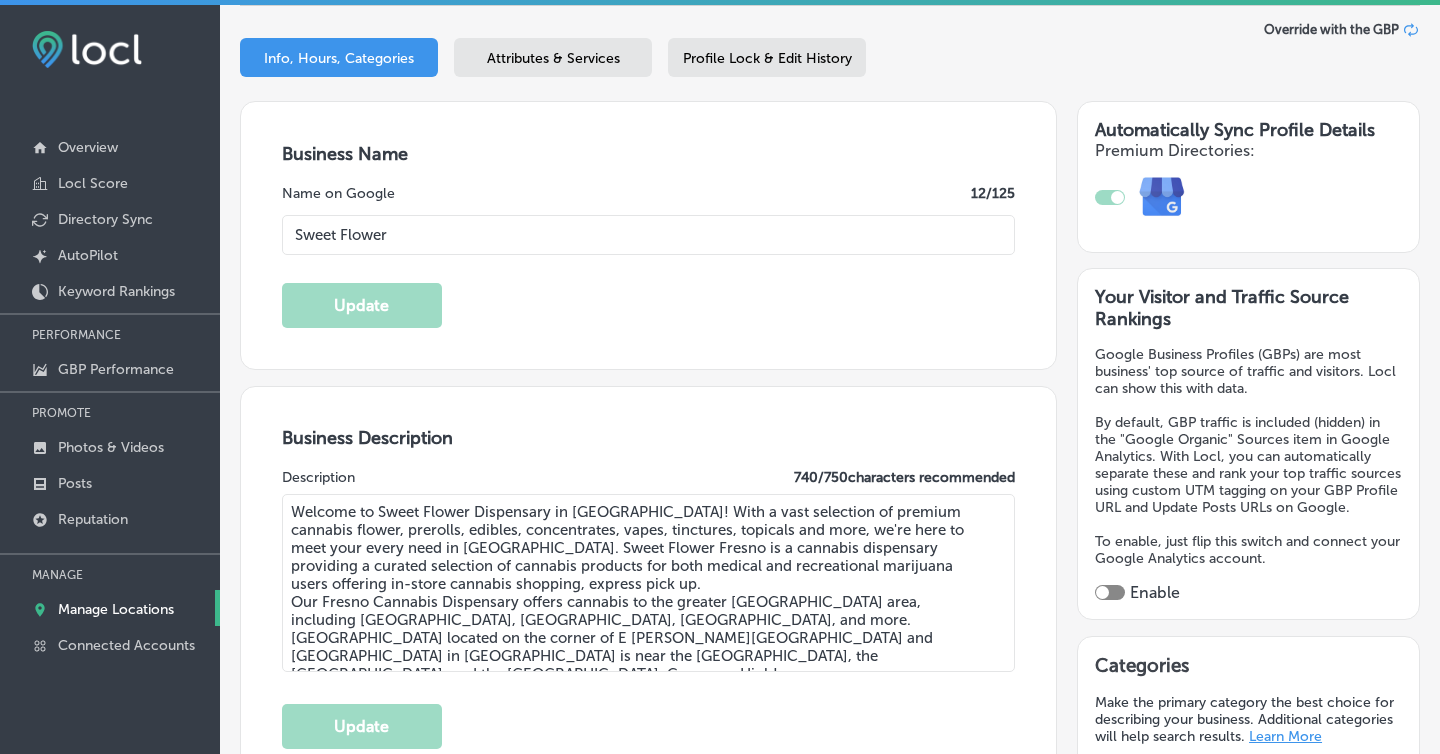 click on "Sweet Flower" at bounding box center (649, 235) 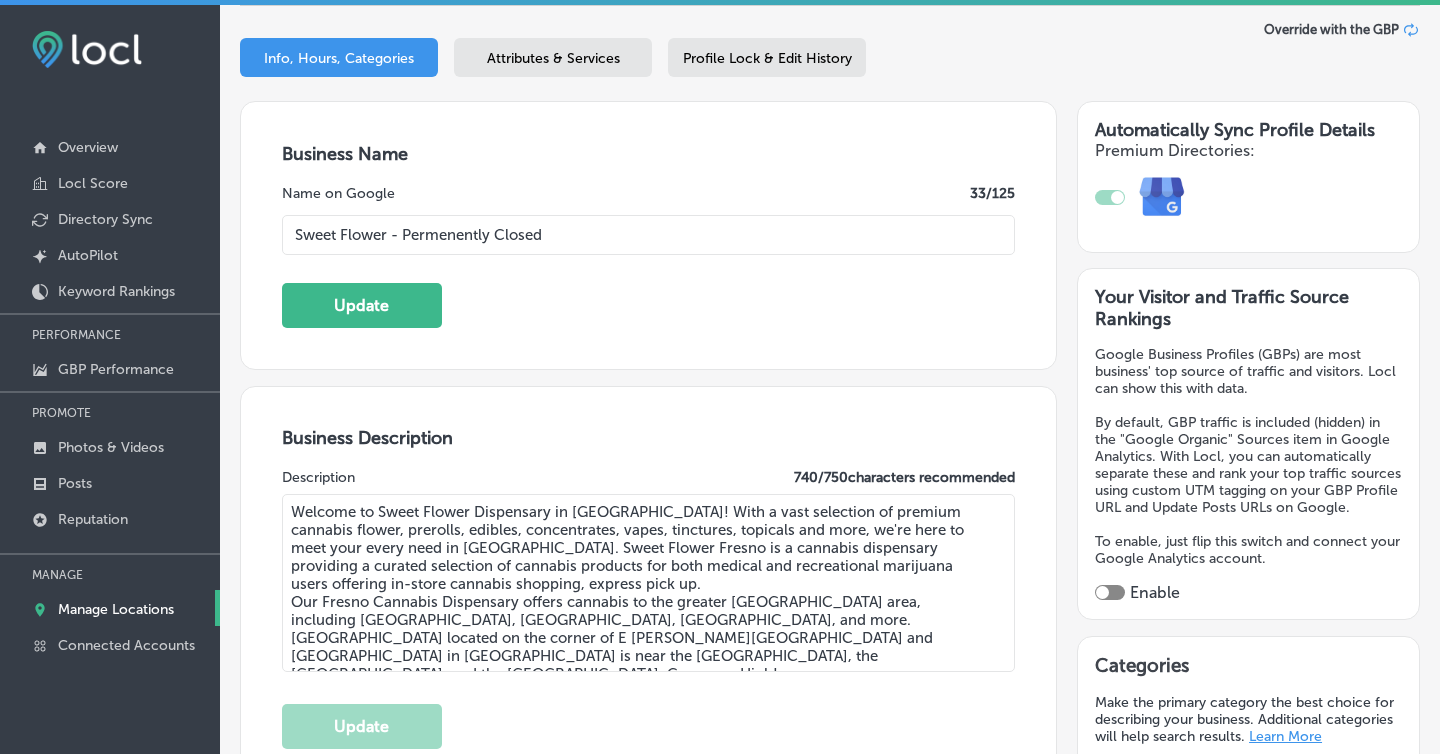 click on "Sweet Flower - Permenently Closed" at bounding box center (649, 235) 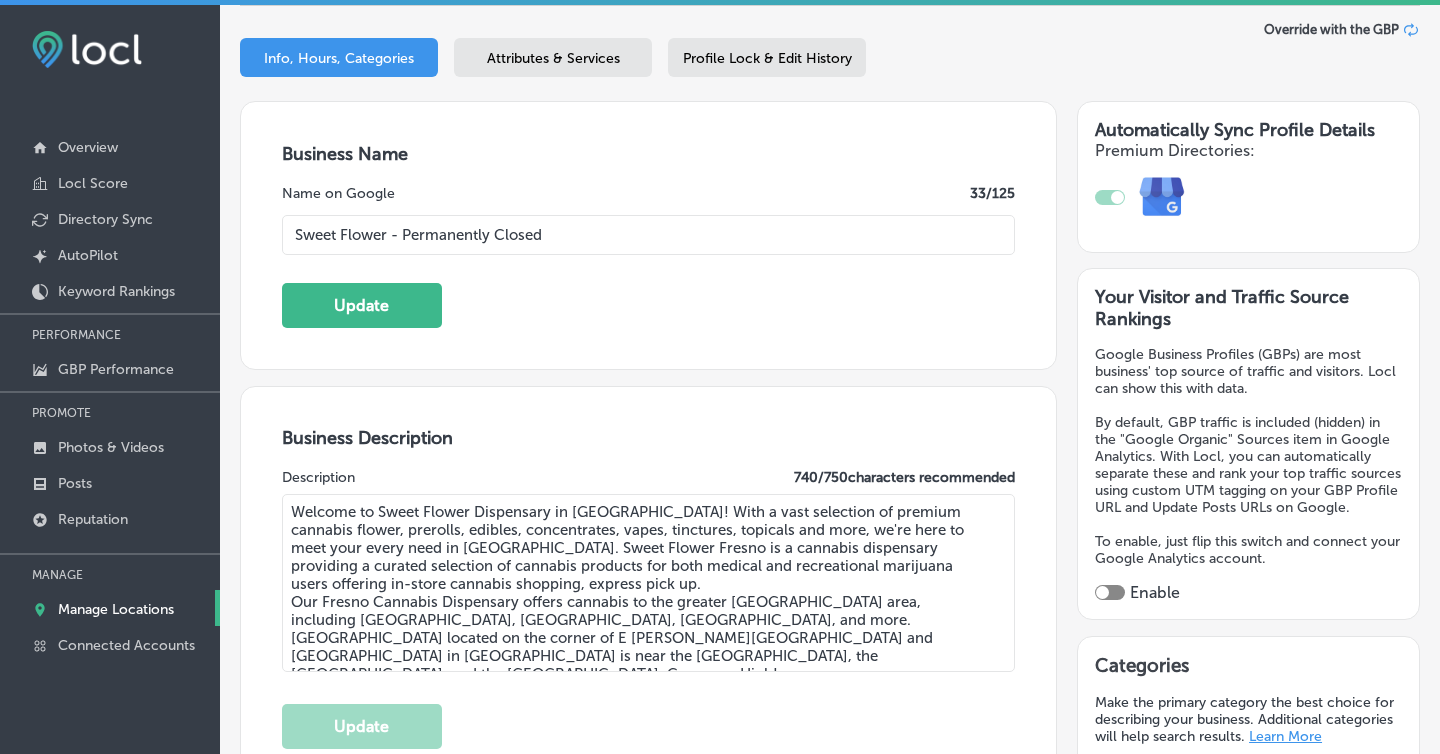 type on "Sweet Flower - Permanently Closed" 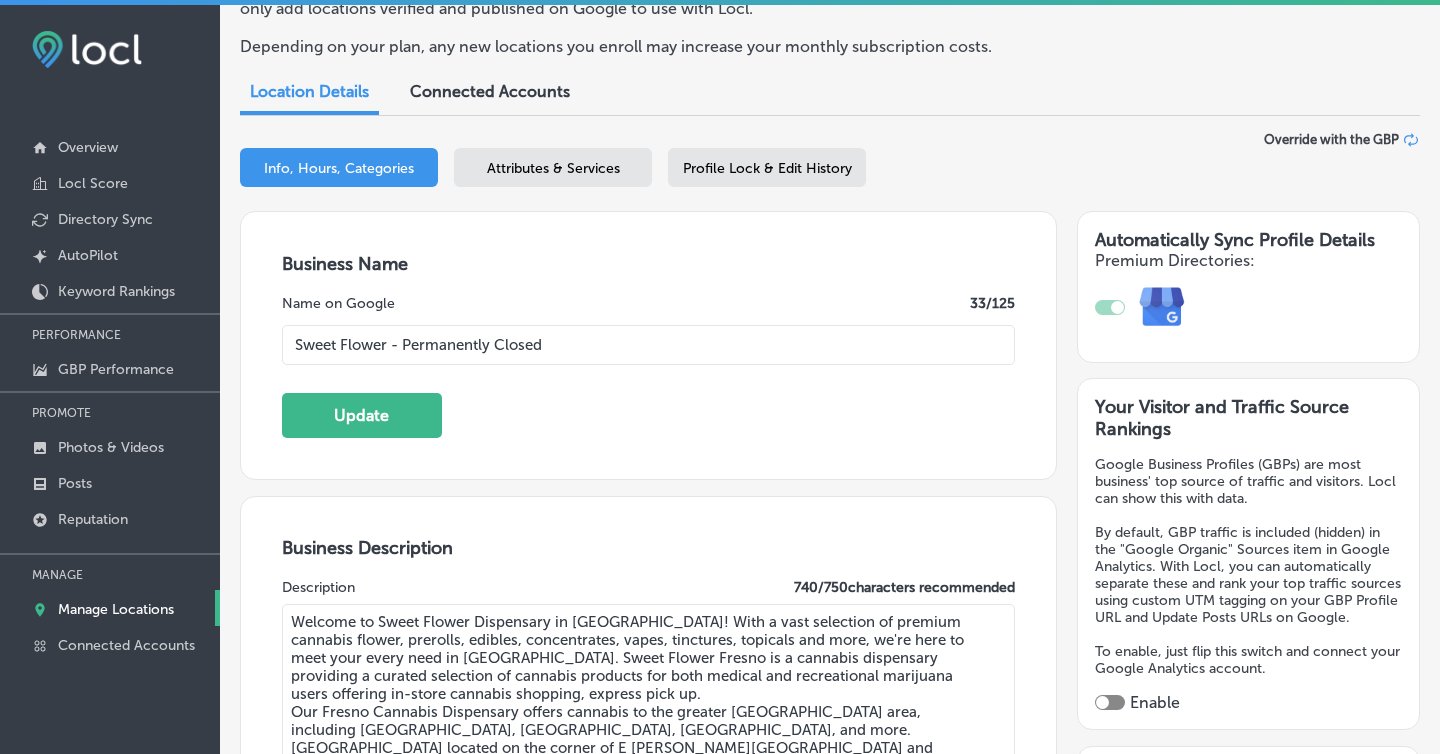 scroll, scrollTop: 42, scrollLeft: 0, axis: vertical 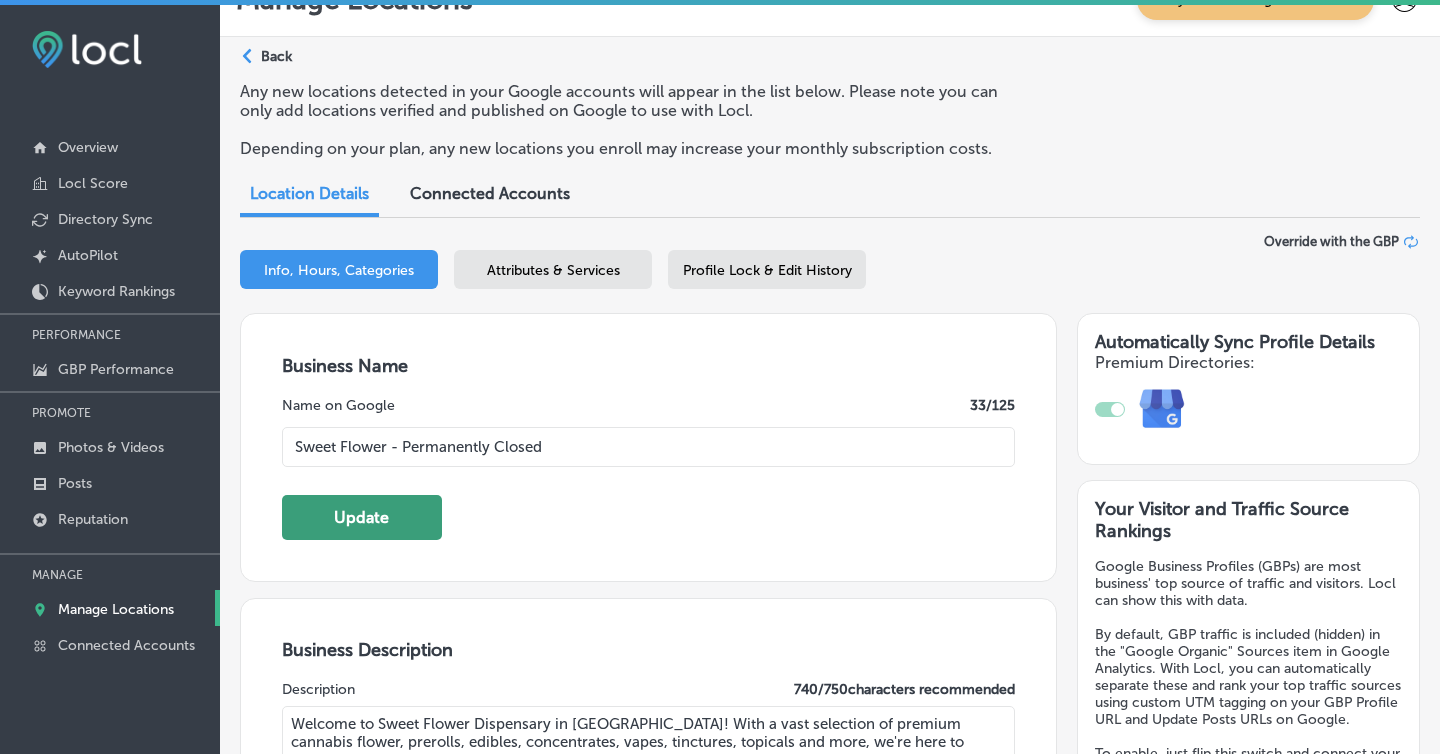 click on "Update" 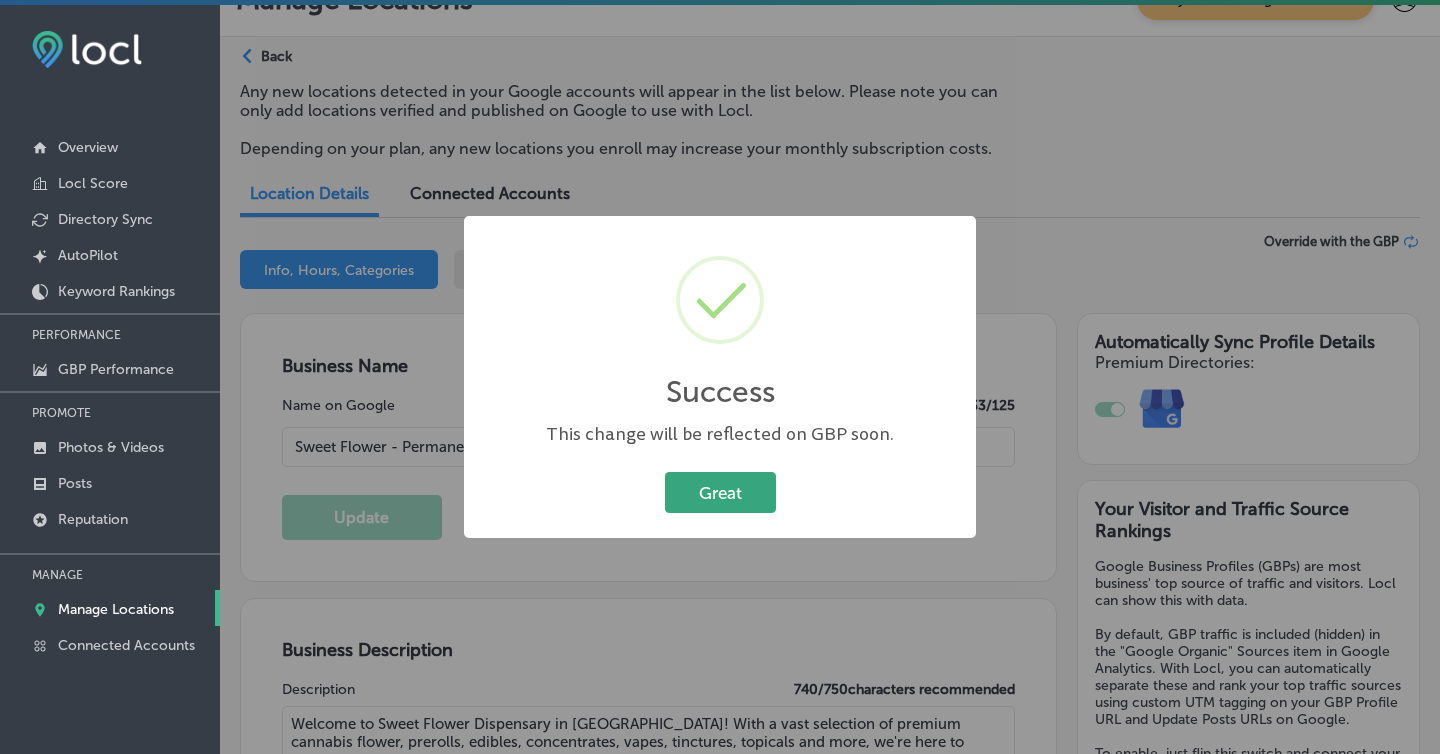 click on "Great" at bounding box center (720, 492) 